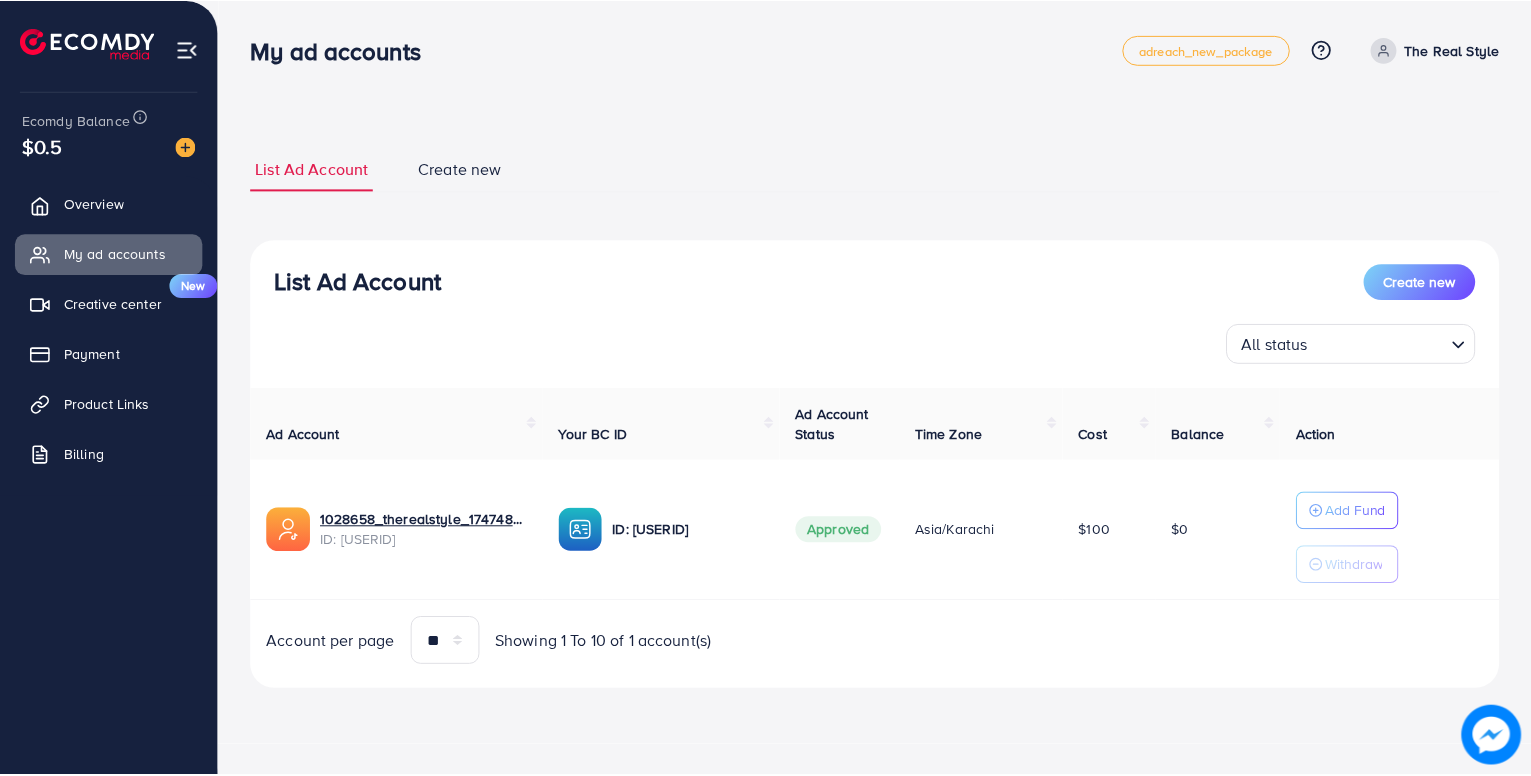 scroll, scrollTop: 0, scrollLeft: 0, axis: both 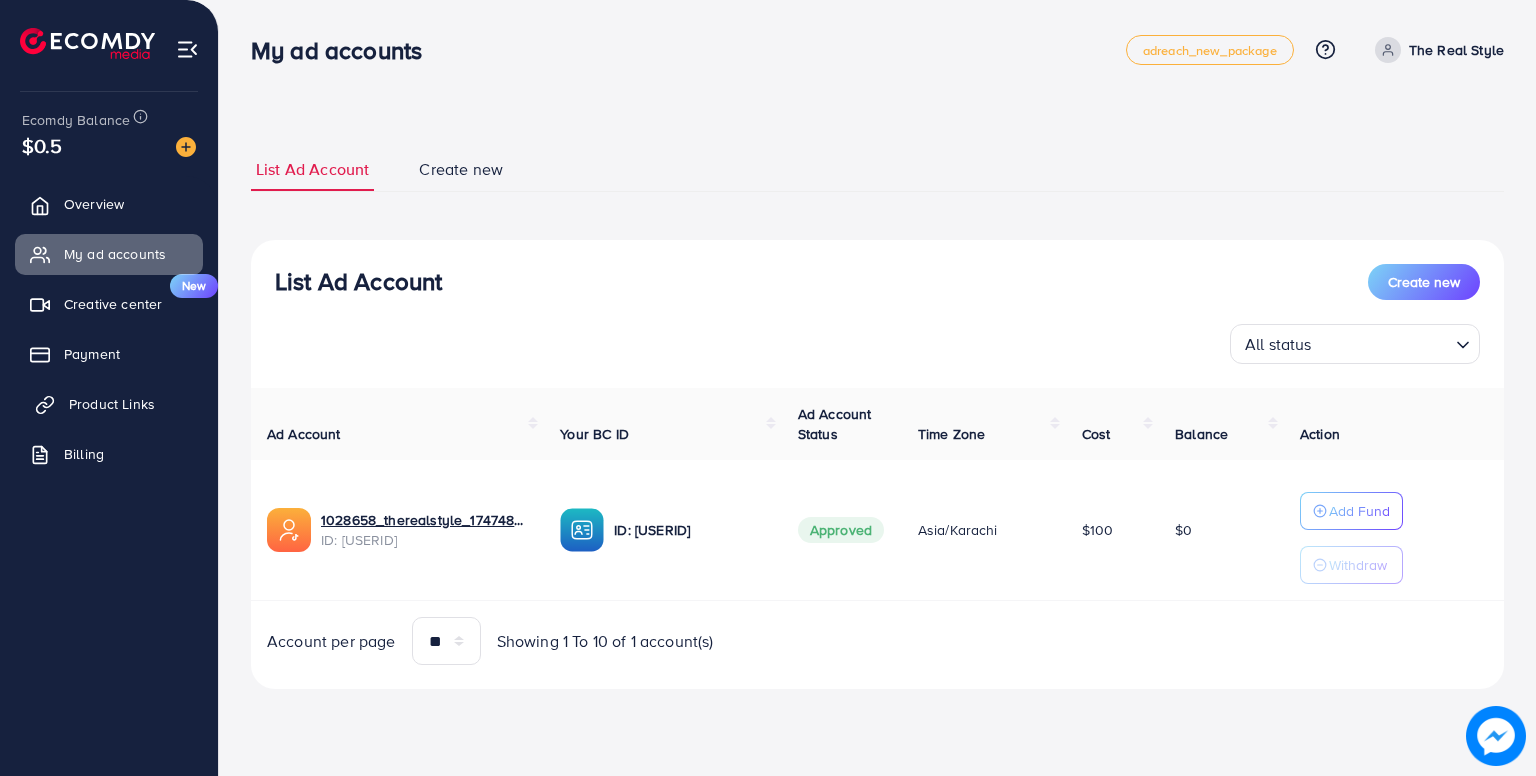 click on "Product Links" at bounding box center (112, 404) 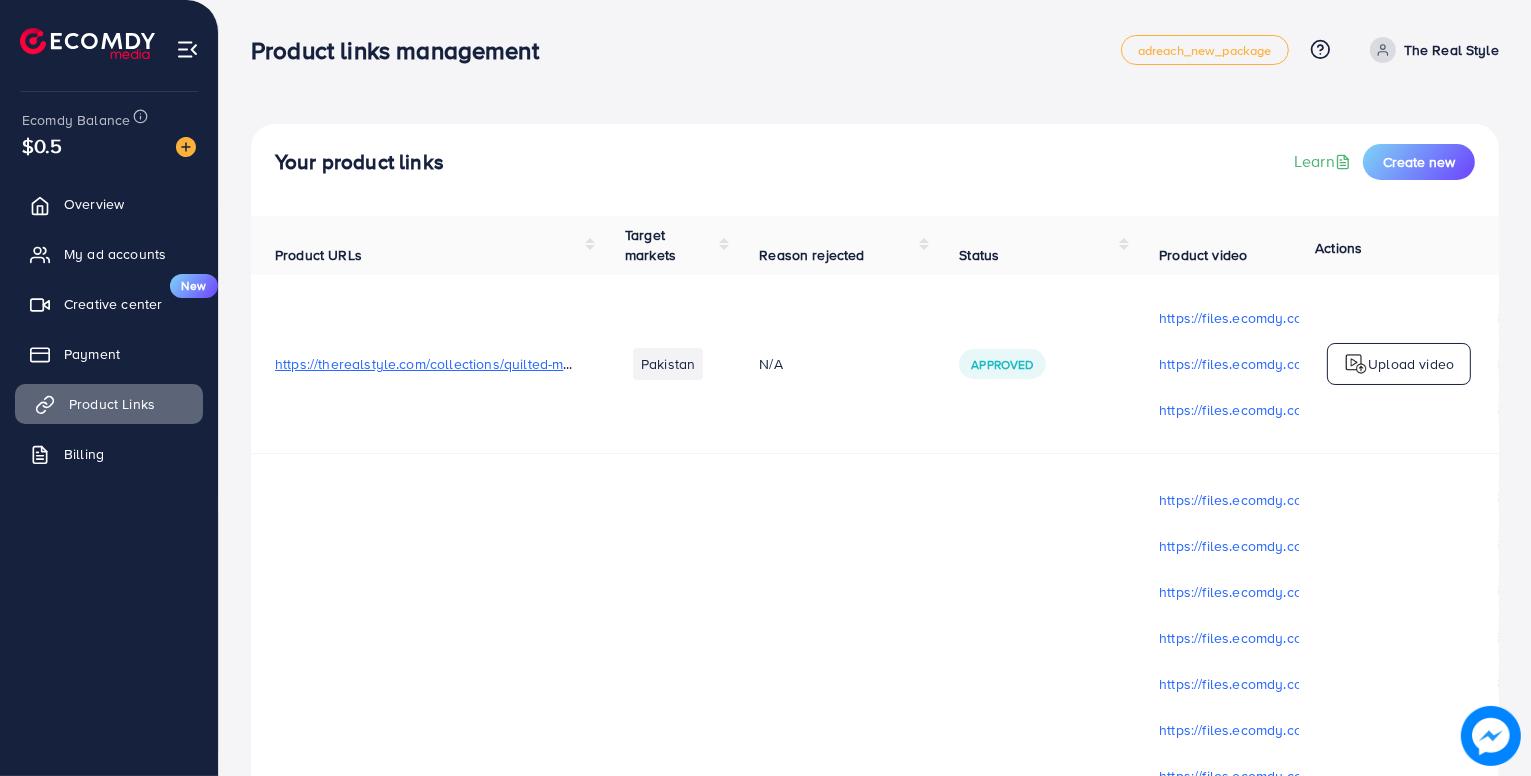click on "Product Links" at bounding box center [112, 404] 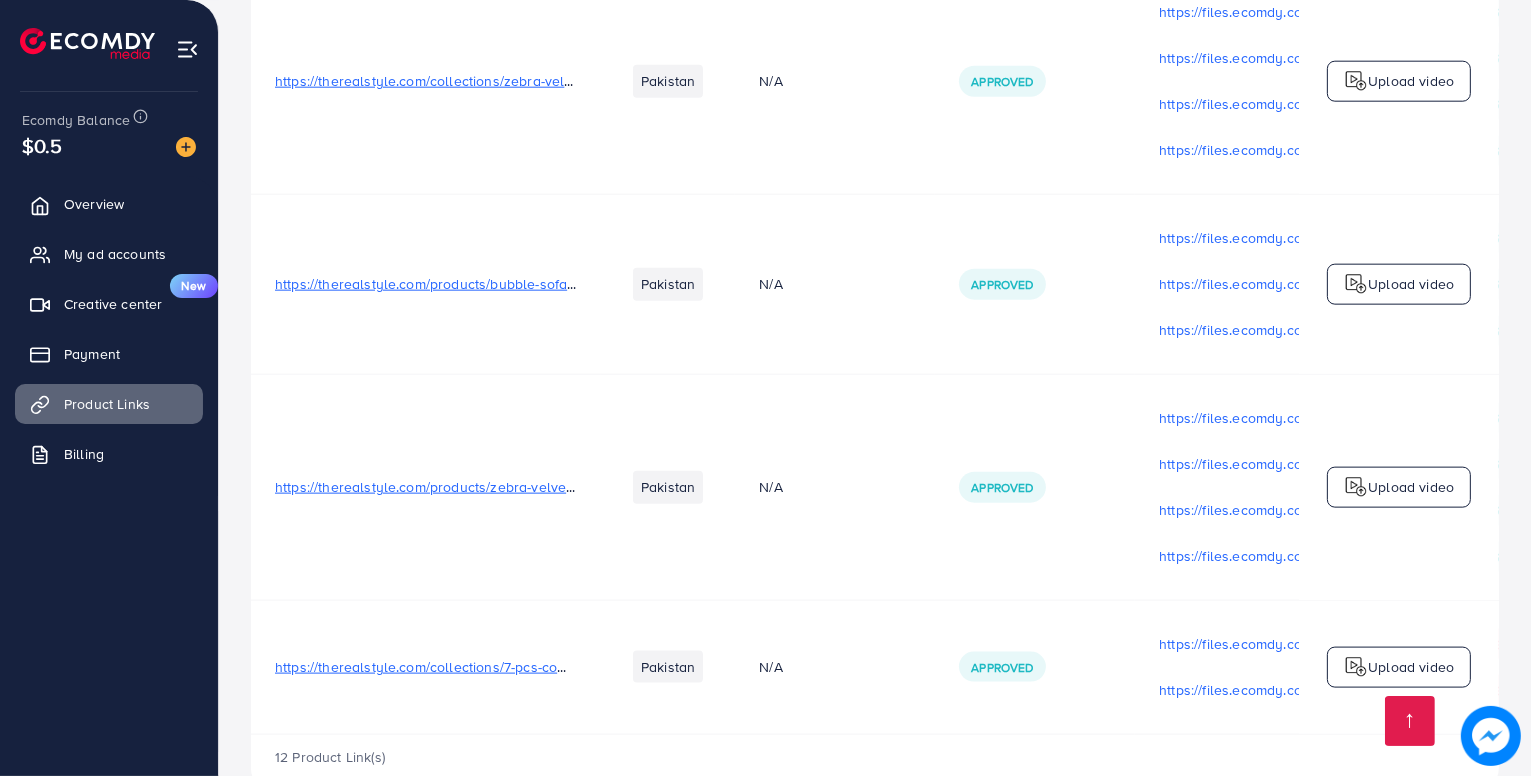 scroll, scrollTop: 2619, scrollLeft: 0, axis: vertical 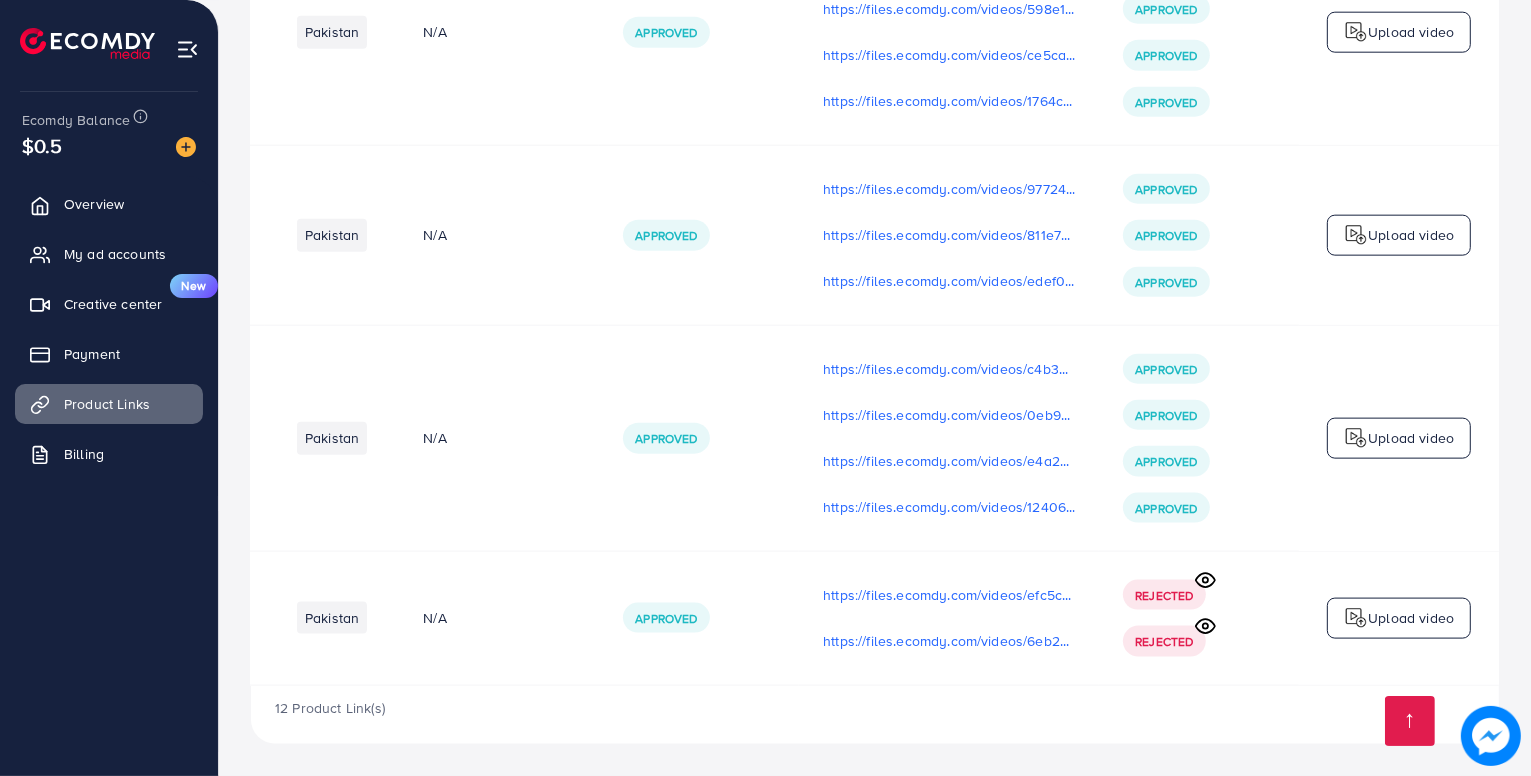 click on "Upload video" at bounding box center (1411, 618) 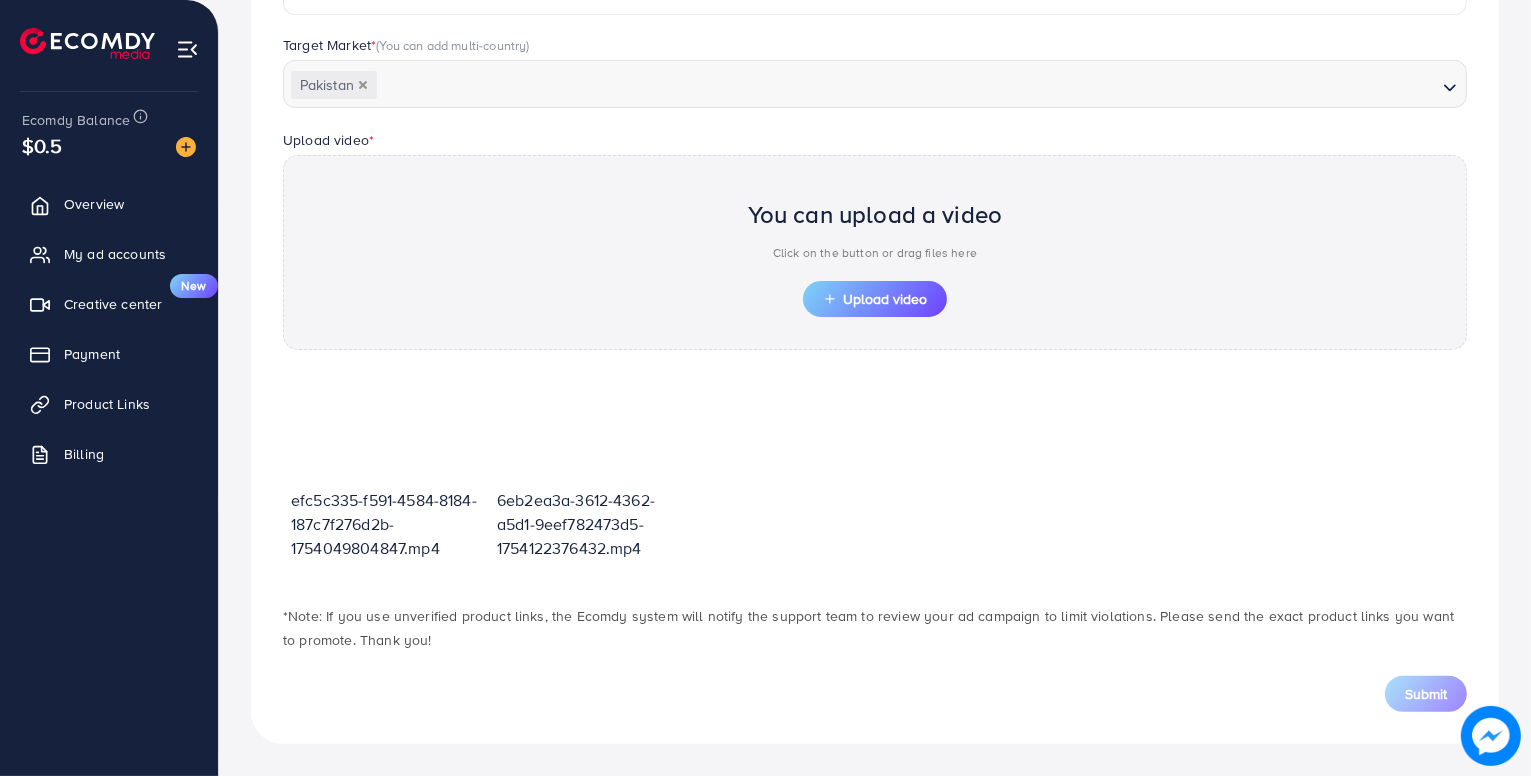 scroll, scrollTop: 538, scrollLeft: 0, axis: vertical 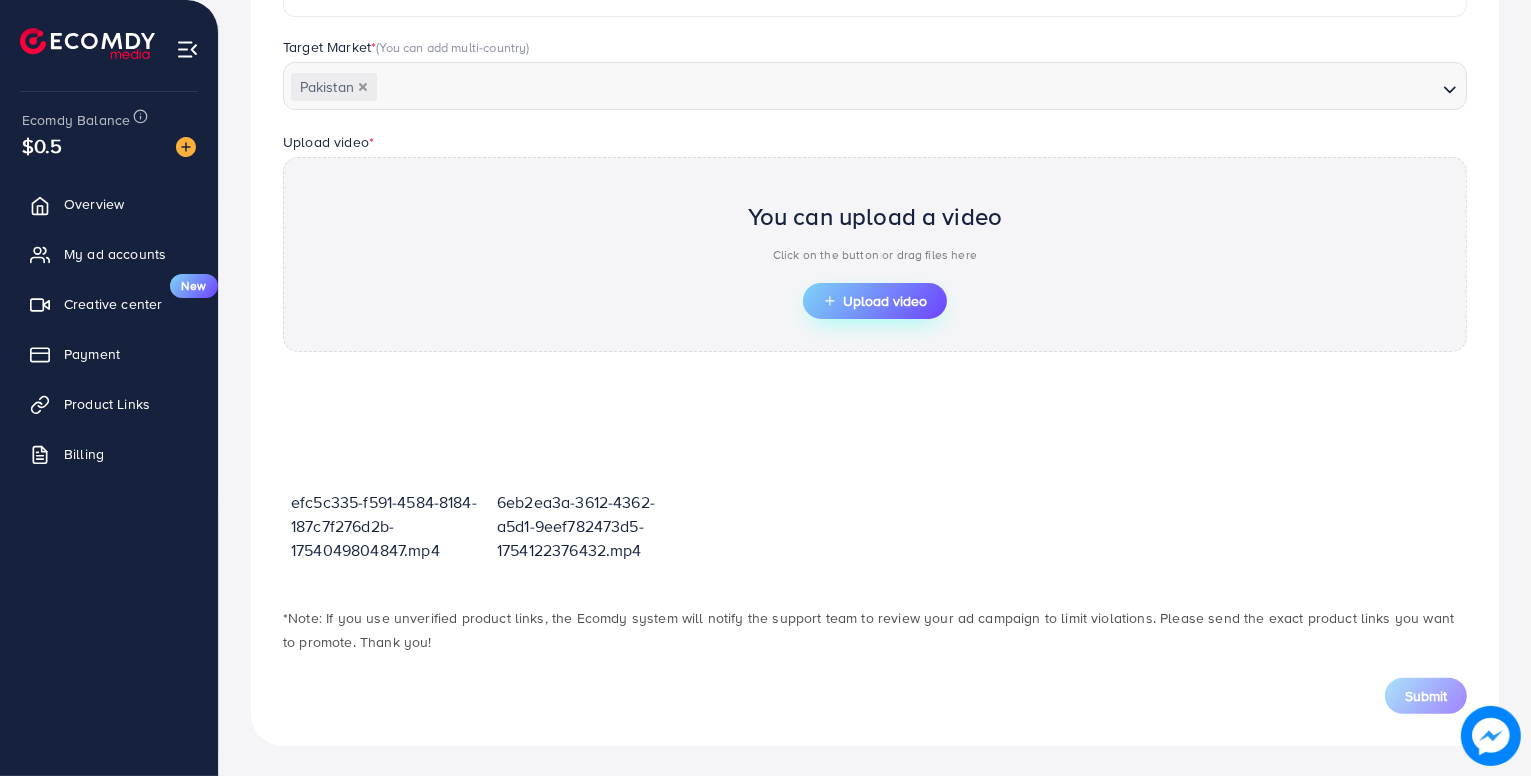 click on "Upload video" at bounding box center [875, 301] 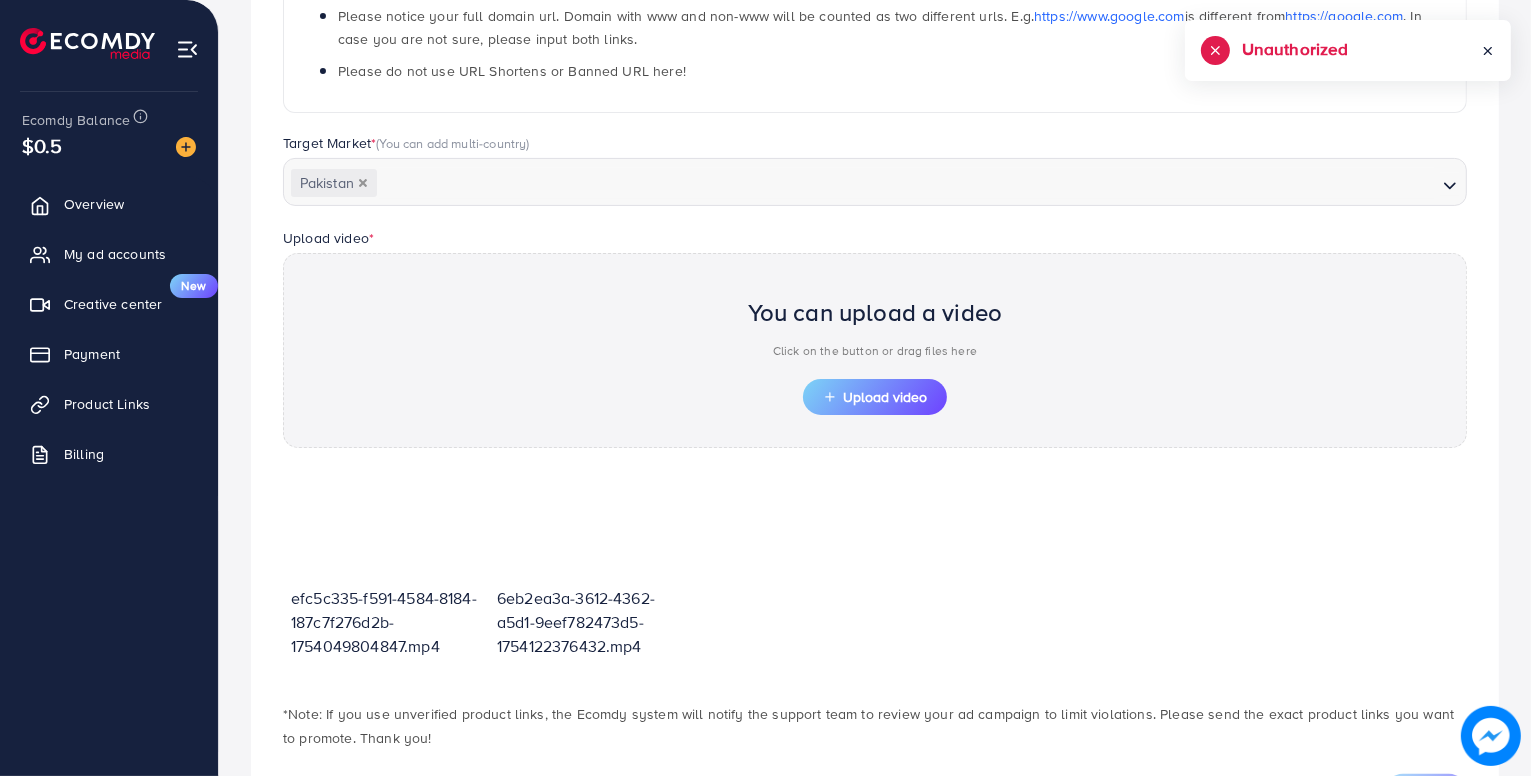 scroll, scrollTop: 538, scrollLeft: 0, axis: vertical 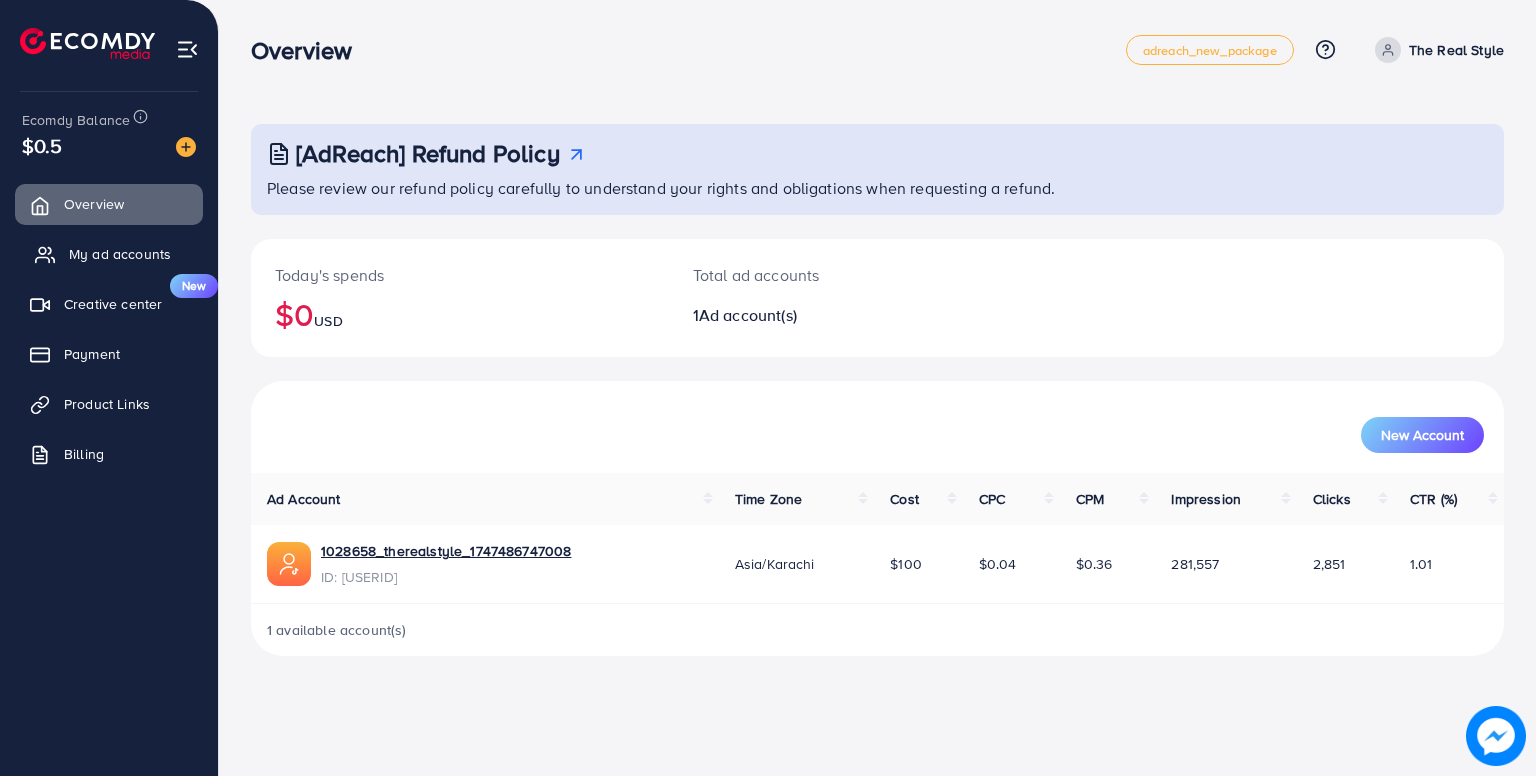 click on "My ad accounts" at bounding box center [120, 254] 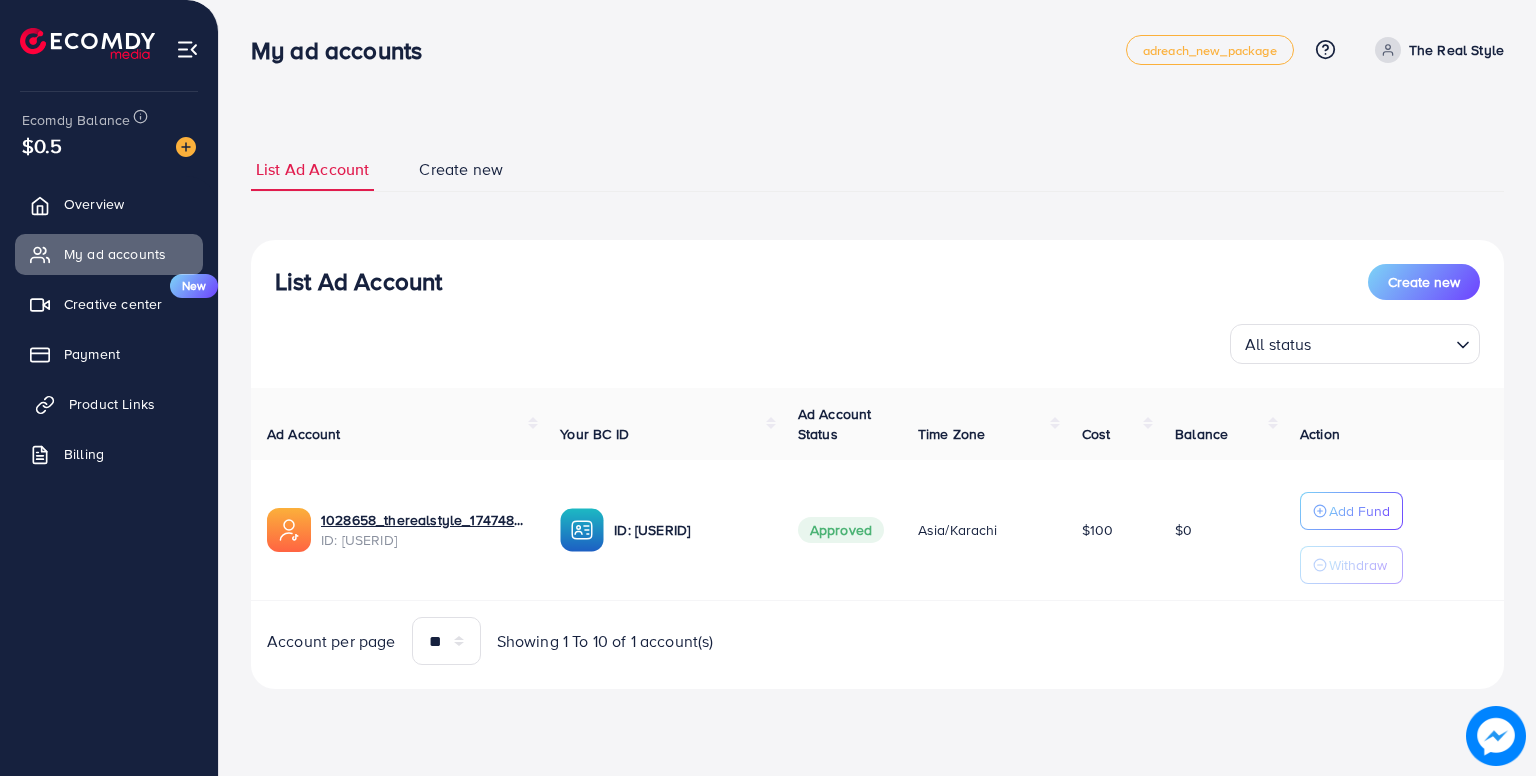 click on "Product Links" at bounding box center (109, 404) 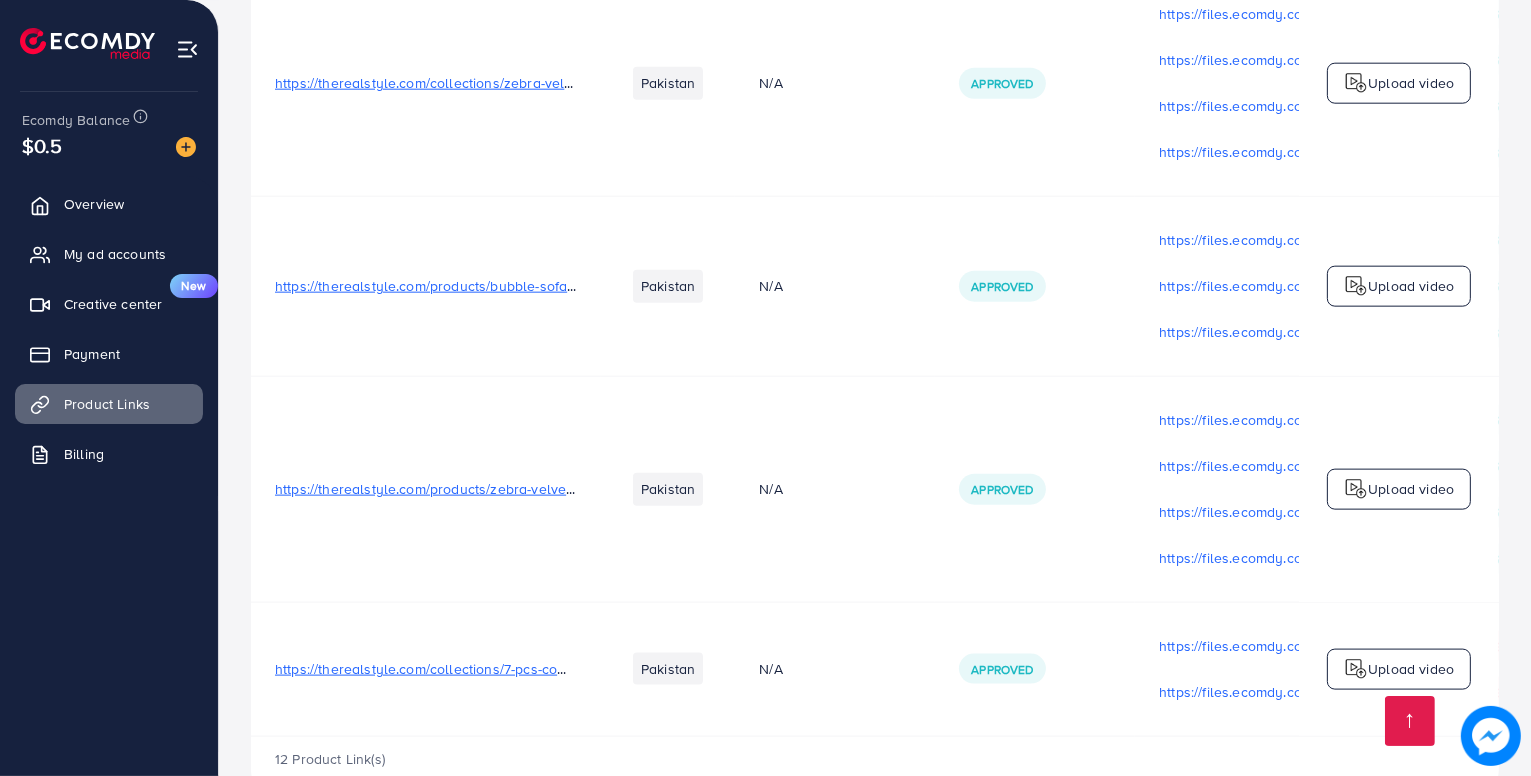 scroll, scrollTop: 2619, scrollLeft: 0, axis: vertical 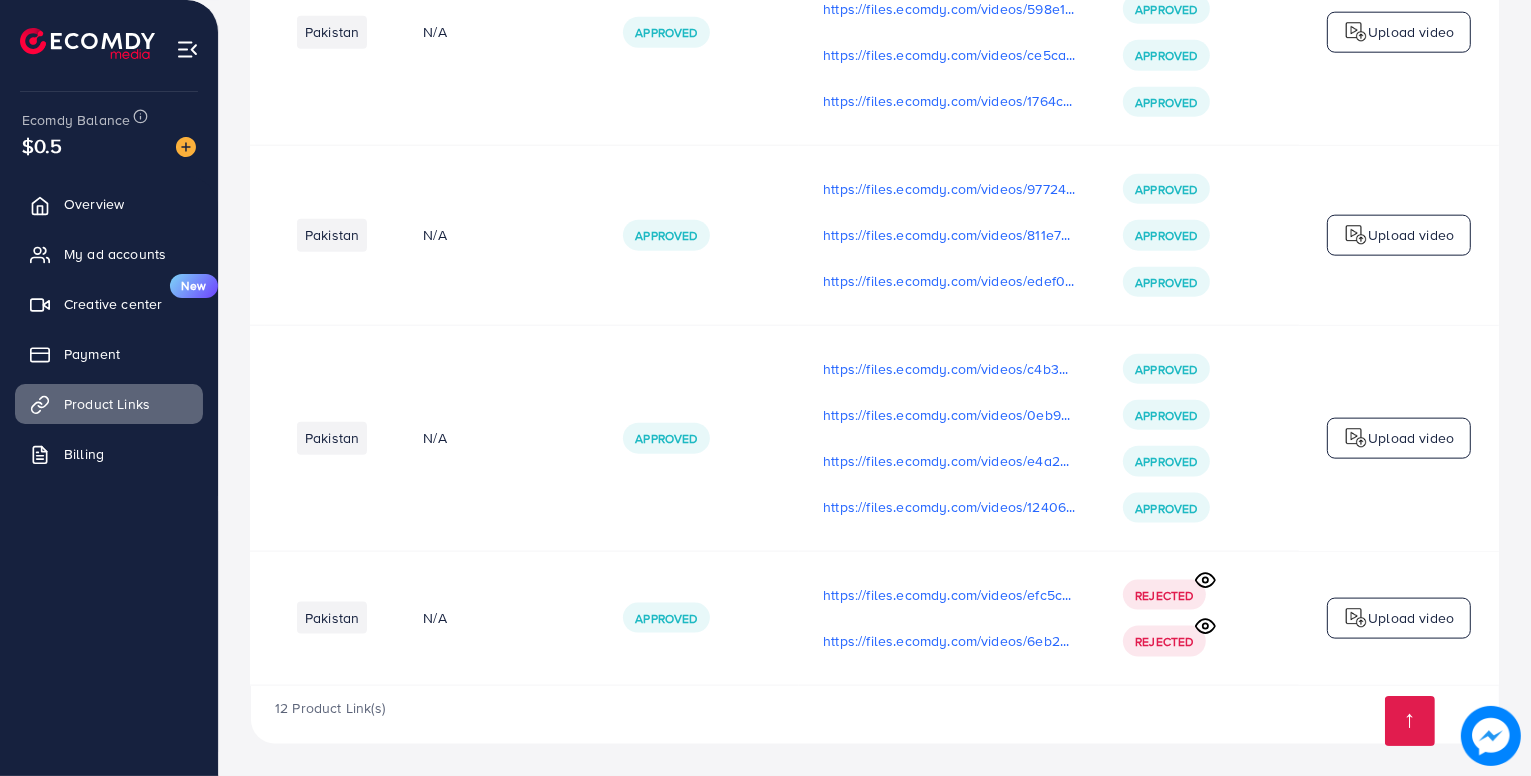 click on "Upload video" at bounding box center [1411, 618] 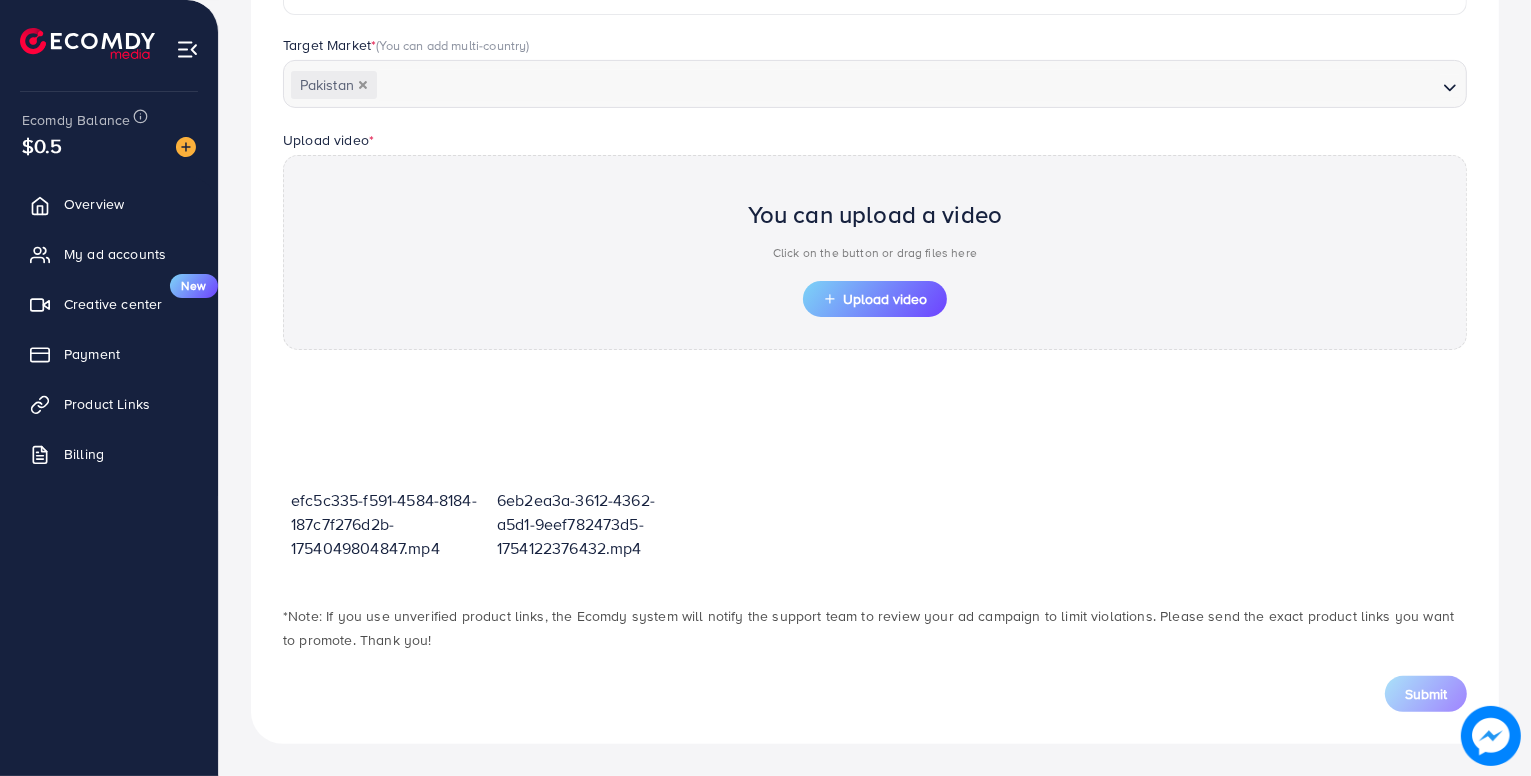 scroll, scrollTop: 538, scrollLeft: 0, axis: vertical 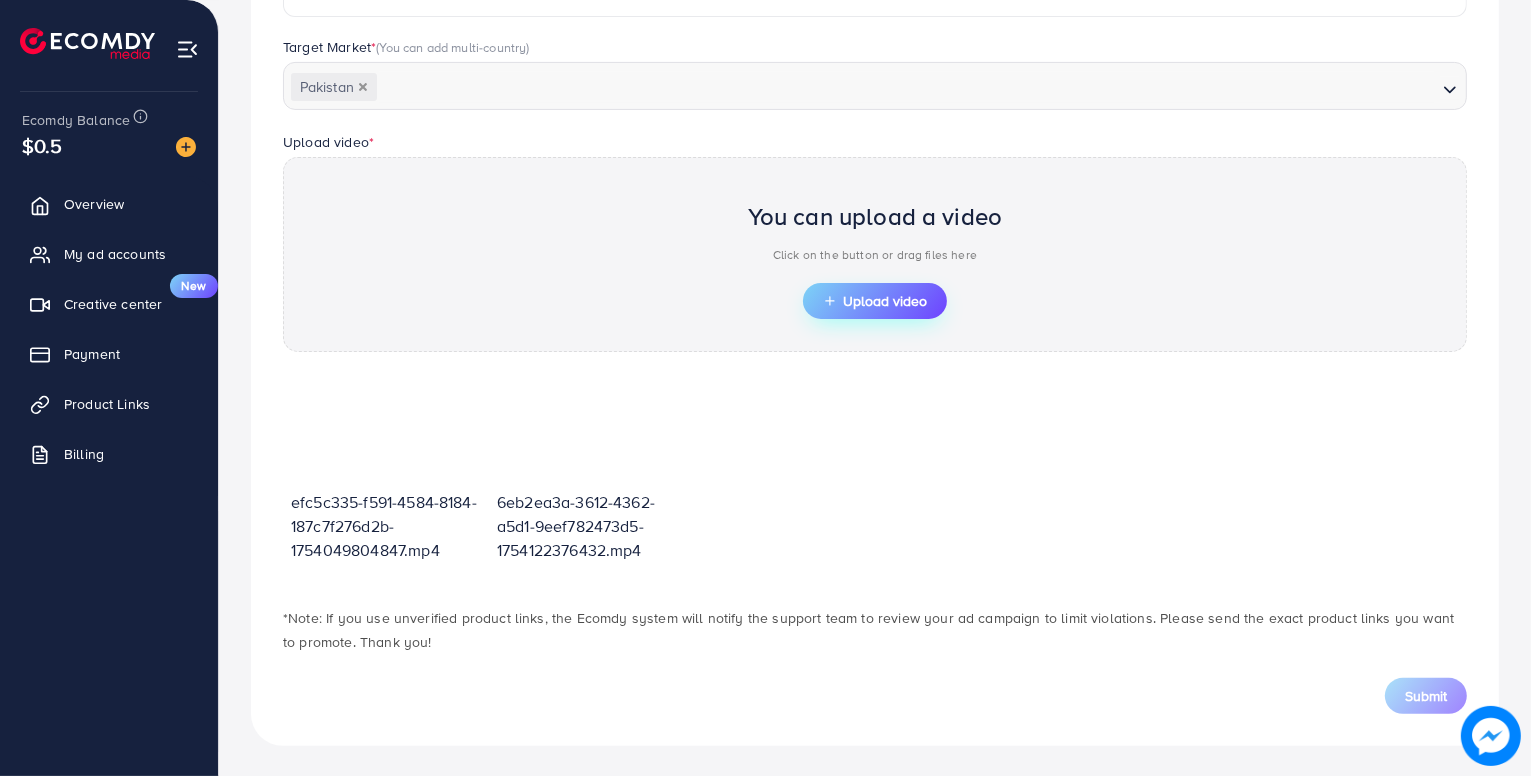 click on "Upload video" at bounding box center [875, 301] 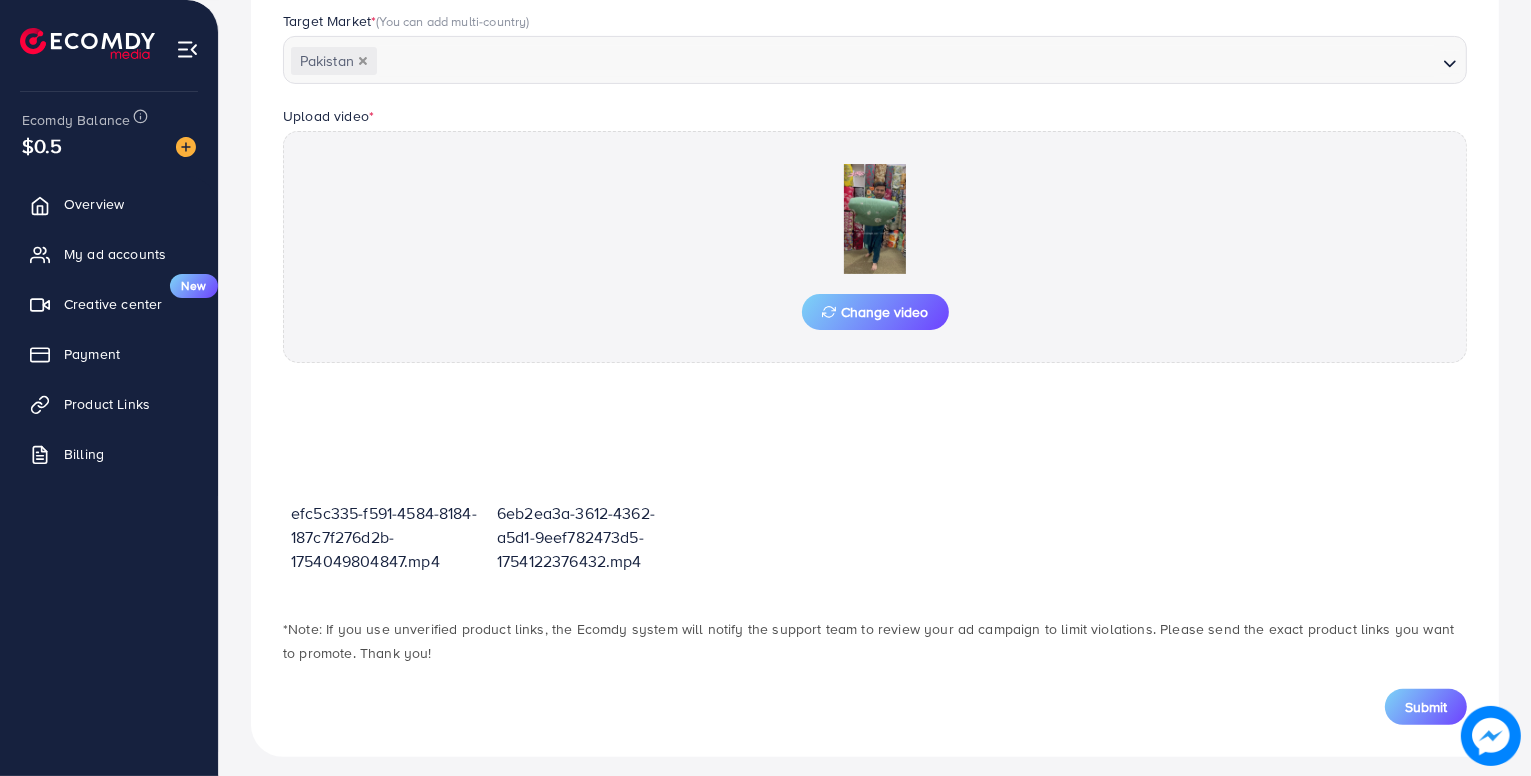 scroll, scrollTop: 576, scrollLeft: 0, axis: vertical 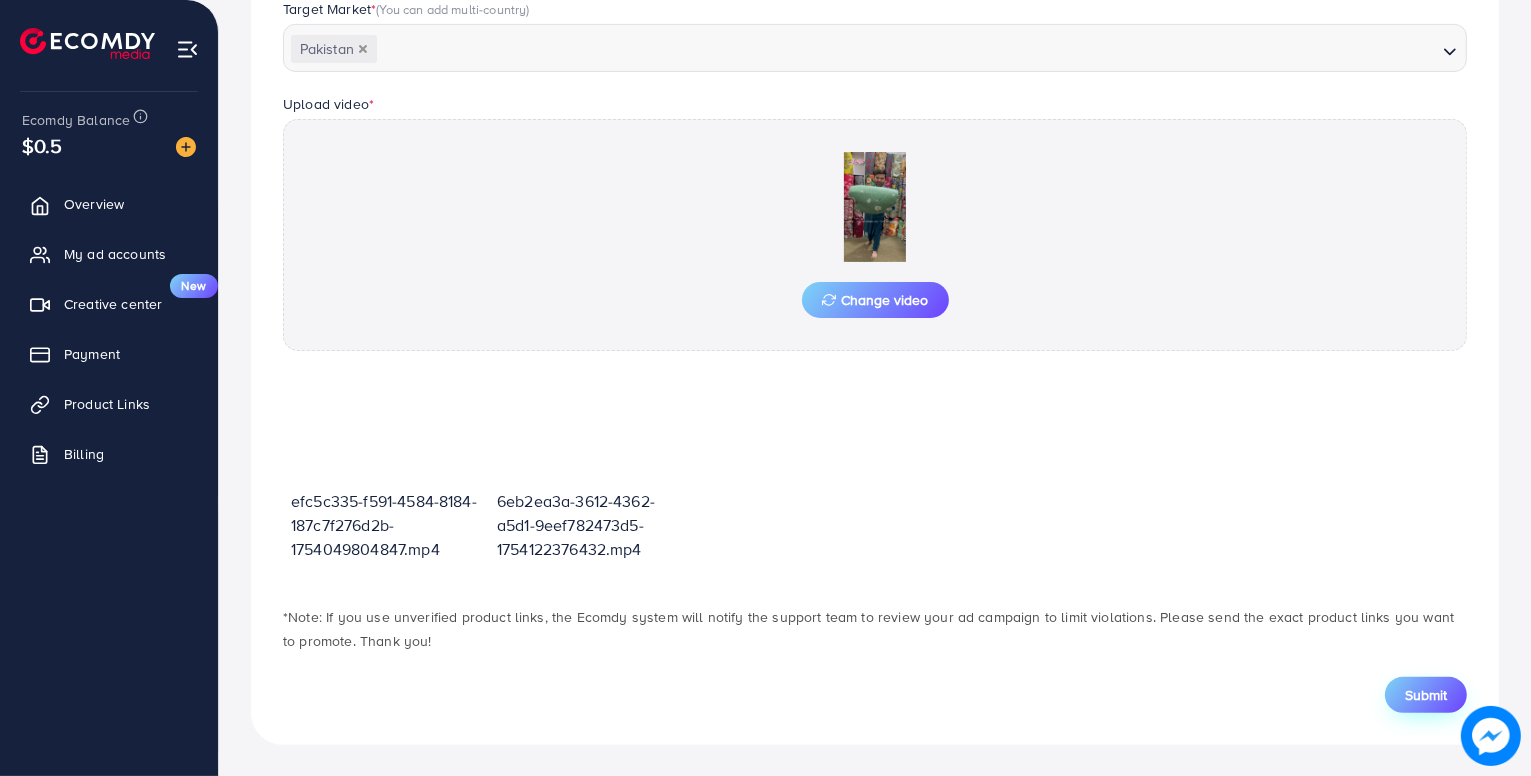 click on "Submit" at bounding box center (1426, 695) 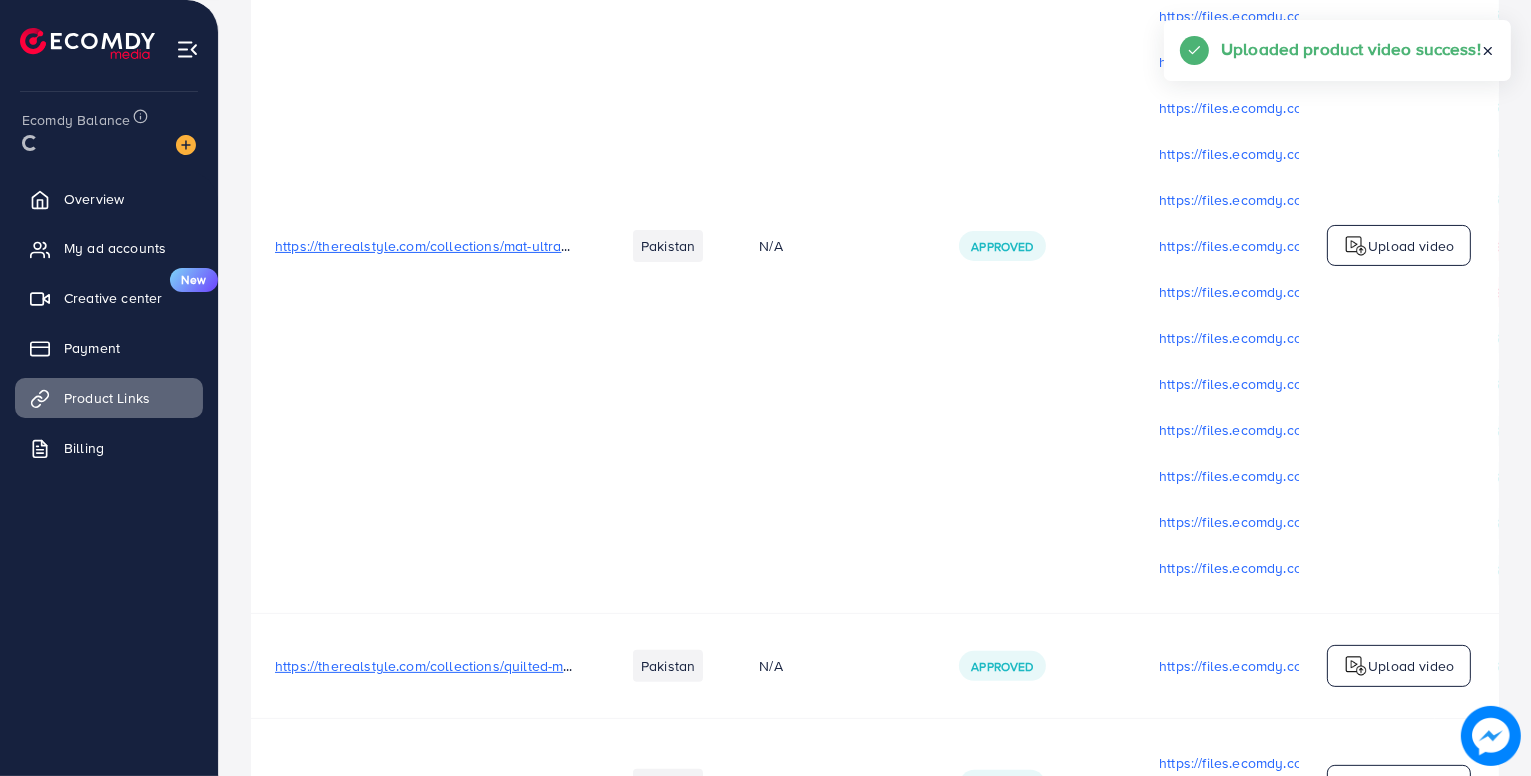 scroll, scrollTop: 0, scrollLeft: 0, axis: both 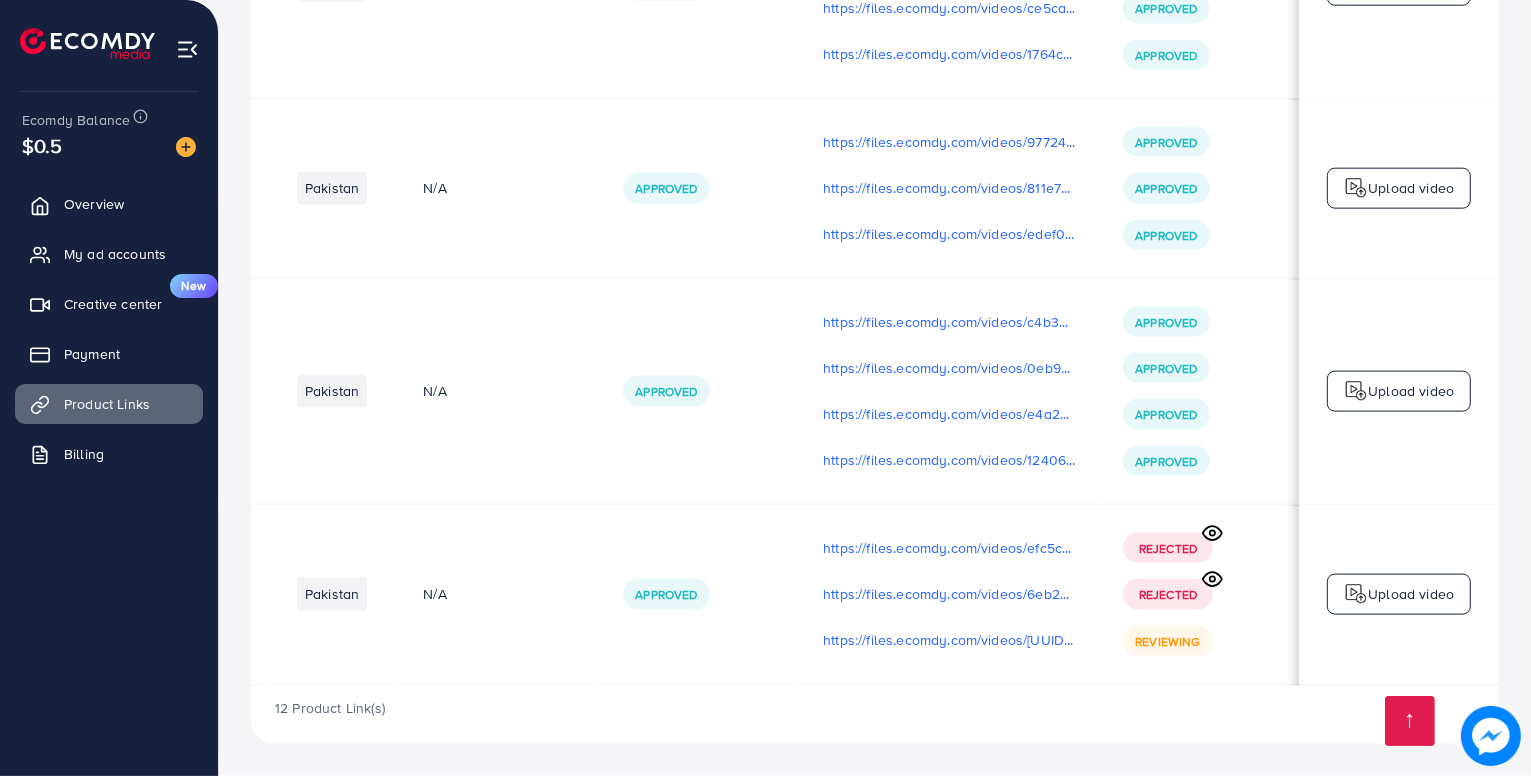 click on "Upload video" at bounding box center (1411, 594) 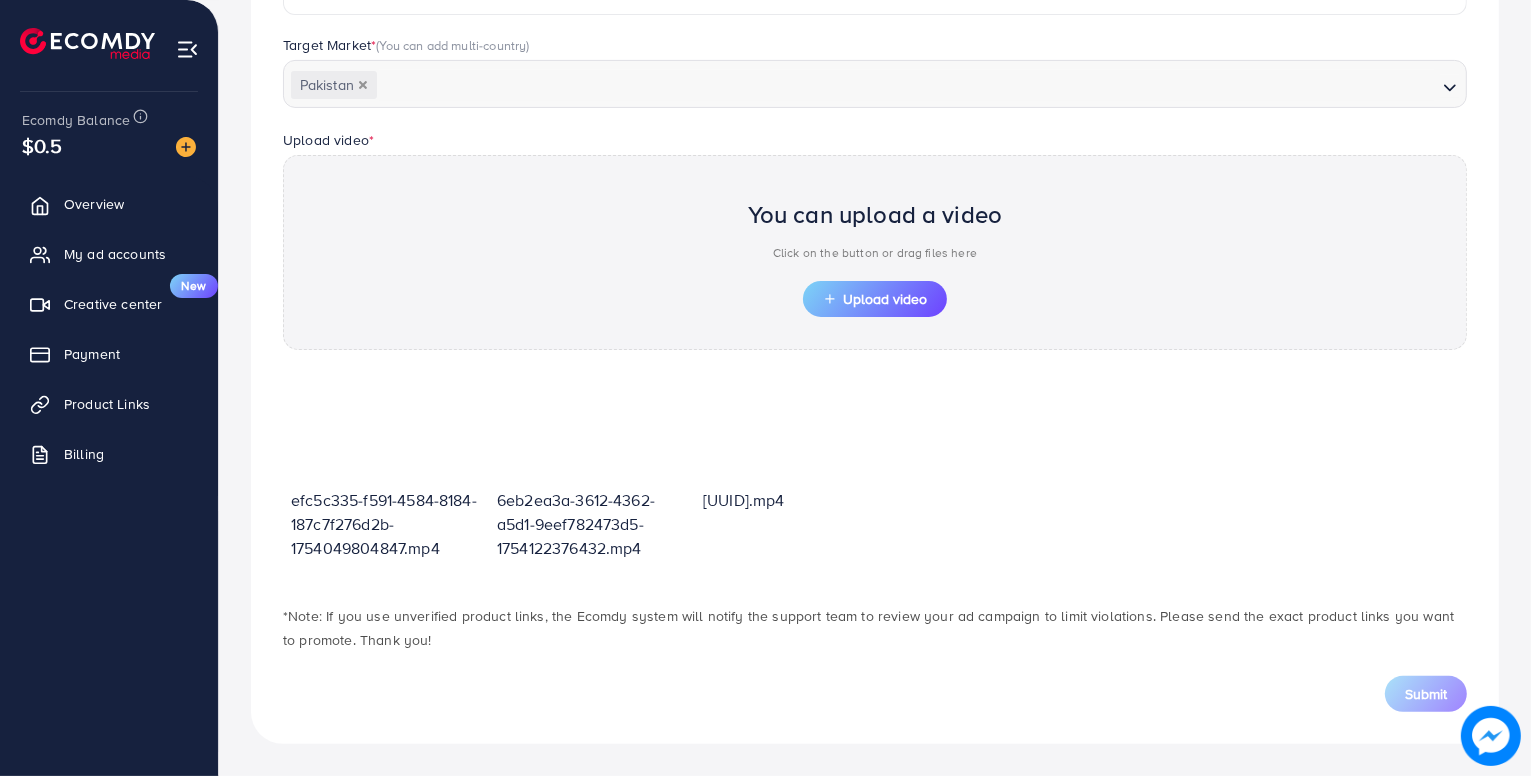 scroll, scrollTop: 538, scrollLeft: 0, axis: vertical 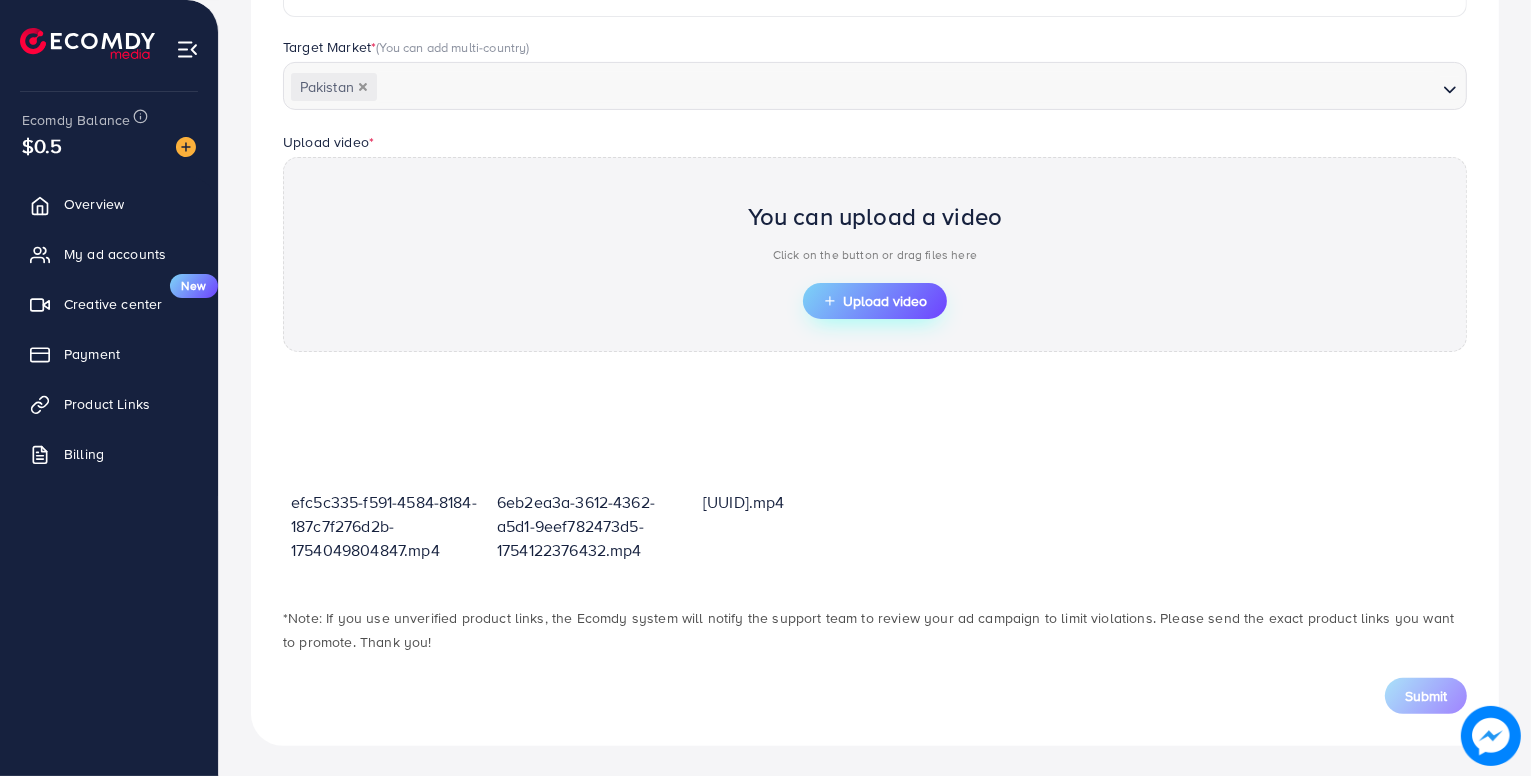 click on "Upload video" at bounding box center (875, 301) 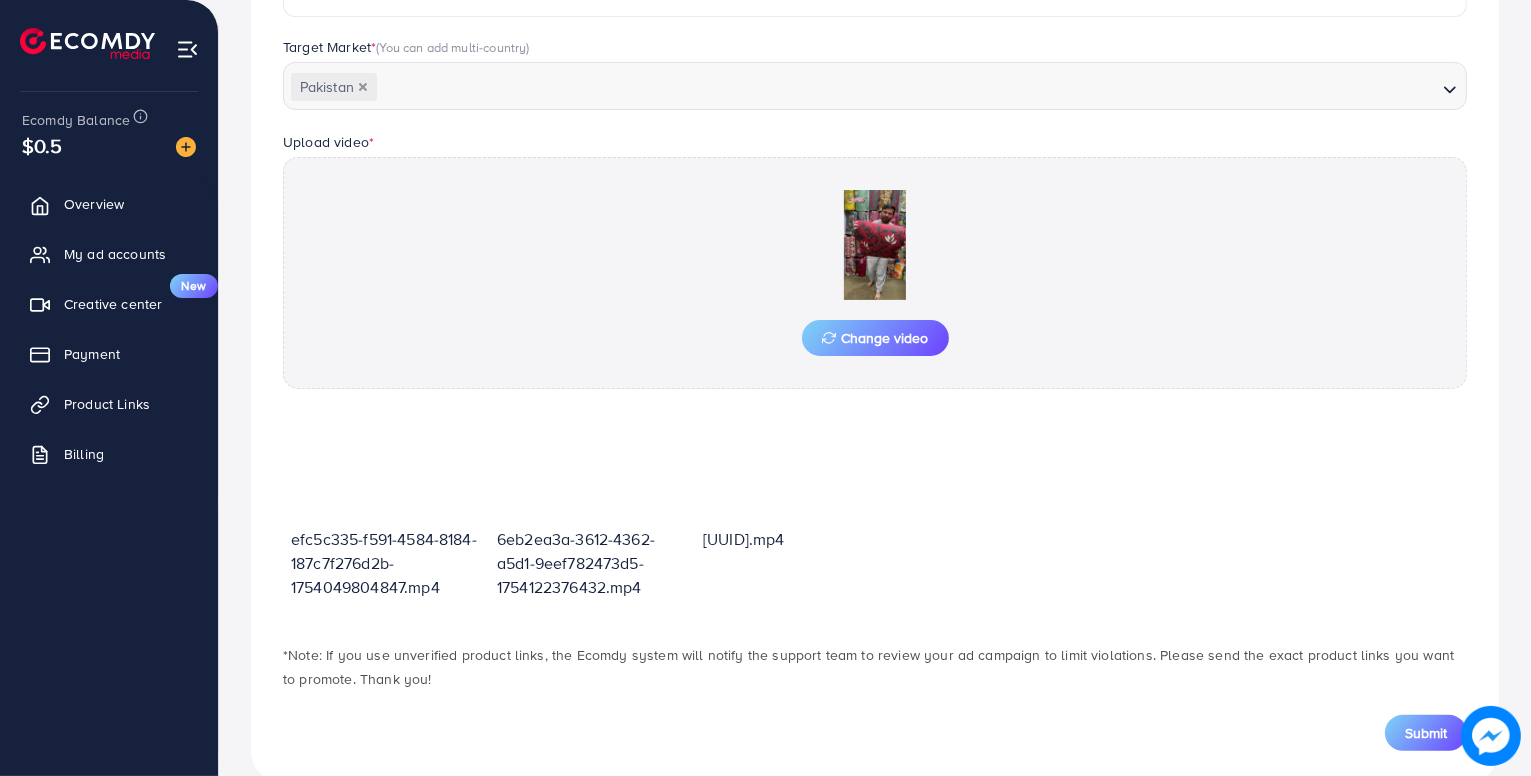 scroll, scrollTop: 576, scrollLeft: 0, axis: vertical 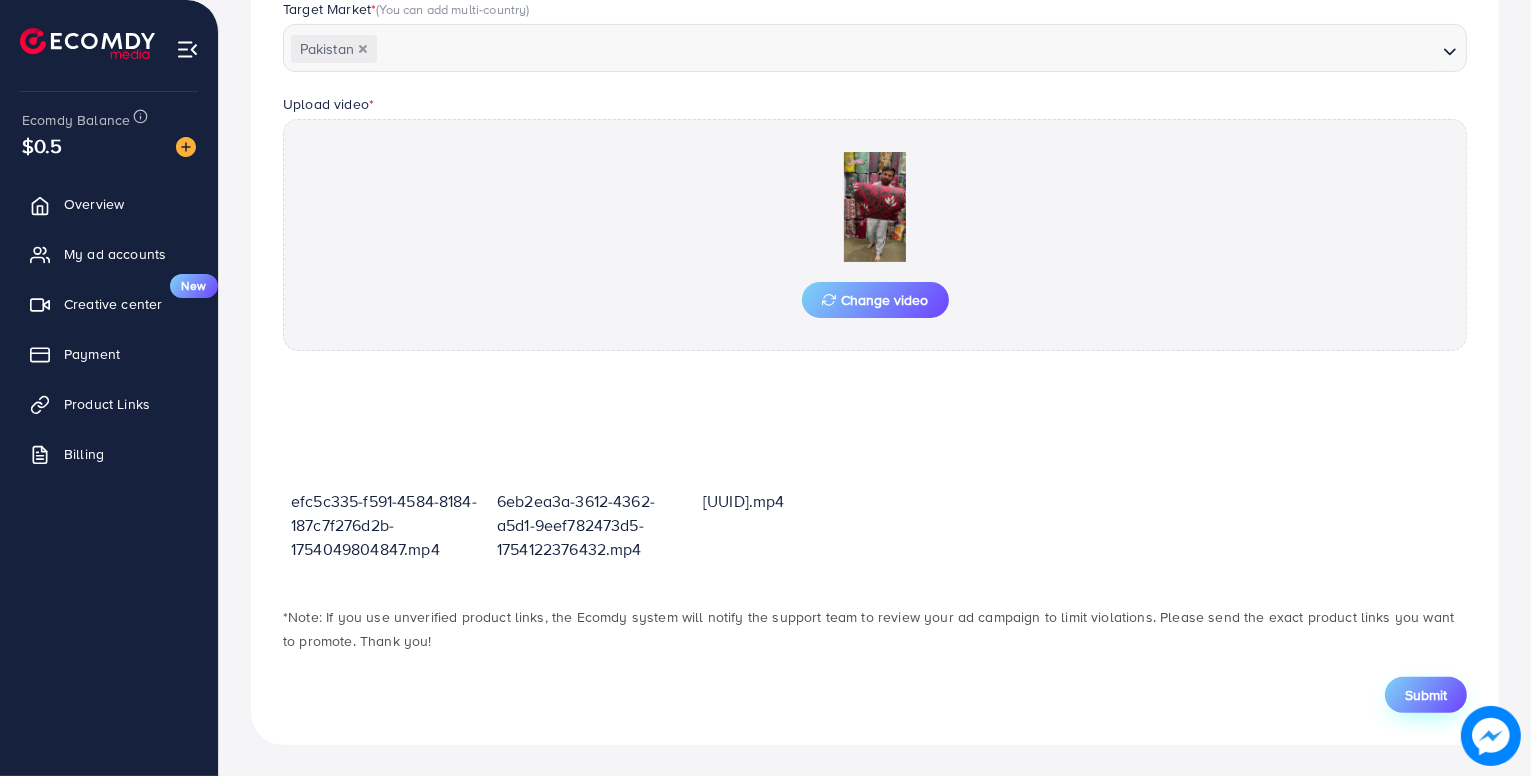 click on "Submit" at bounding box center [1426, 695] 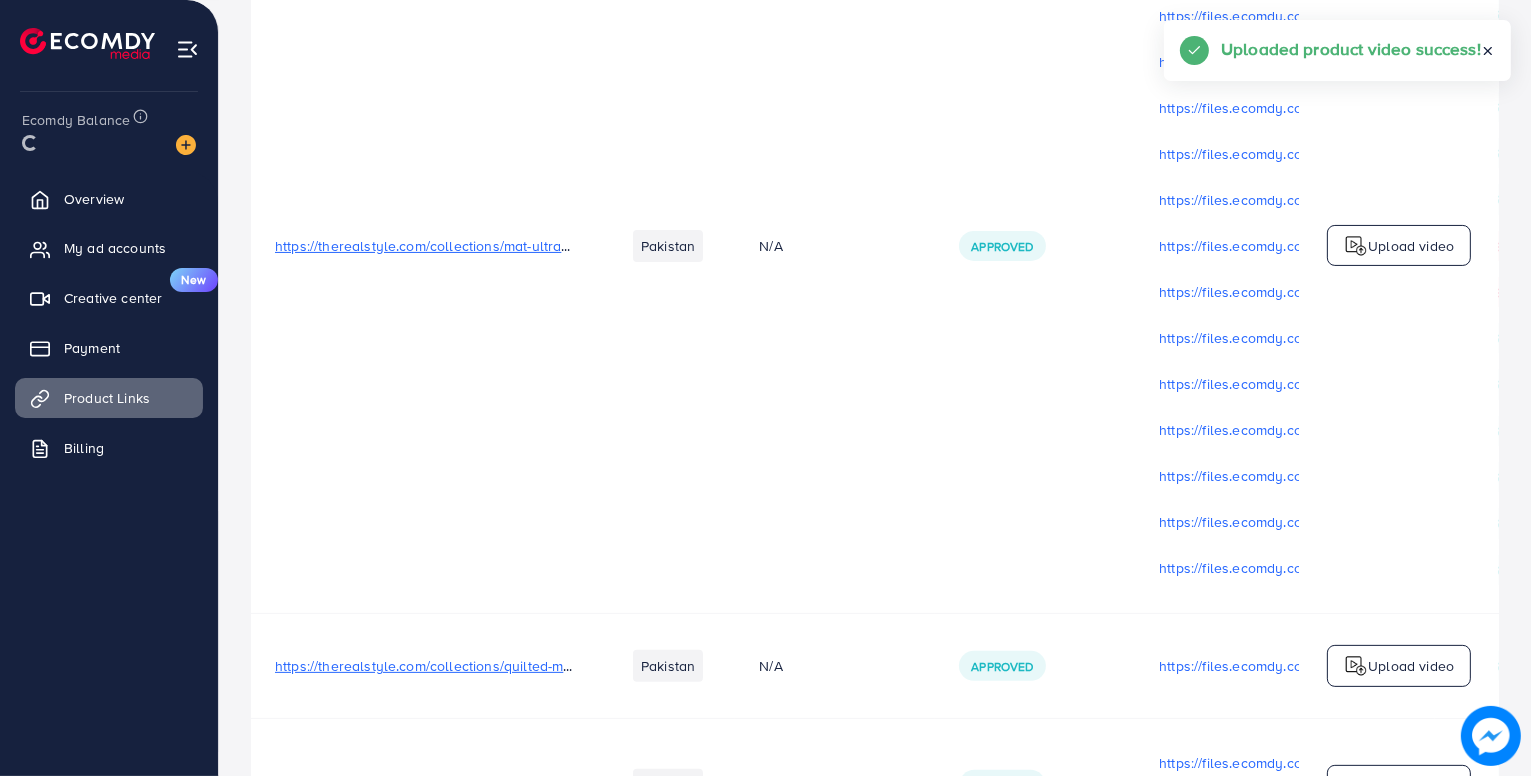 scroll, scrollTop: 0, scrollLeft: 0, axis: both 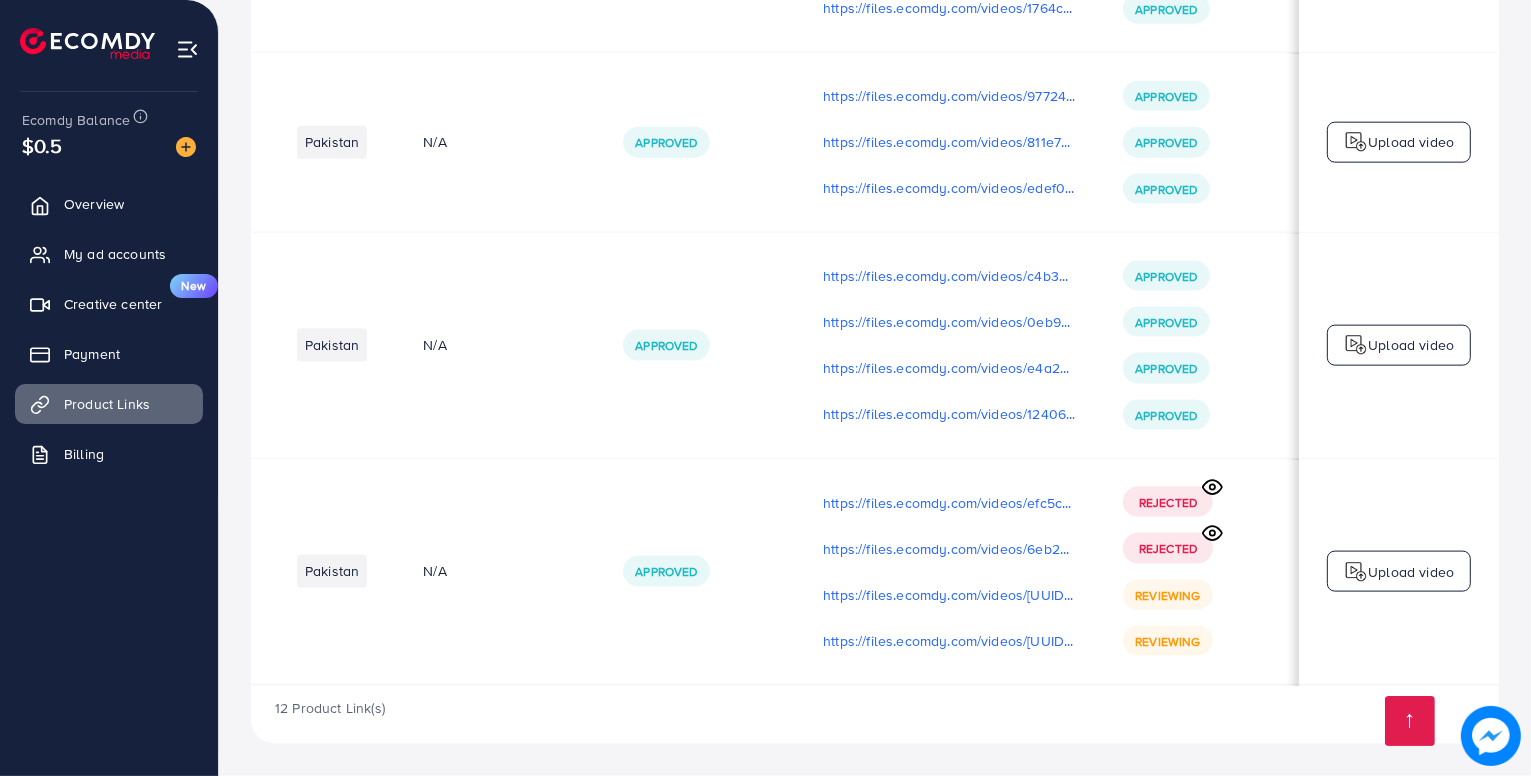 click on "Upload video" at bounding box center [1411, 572] 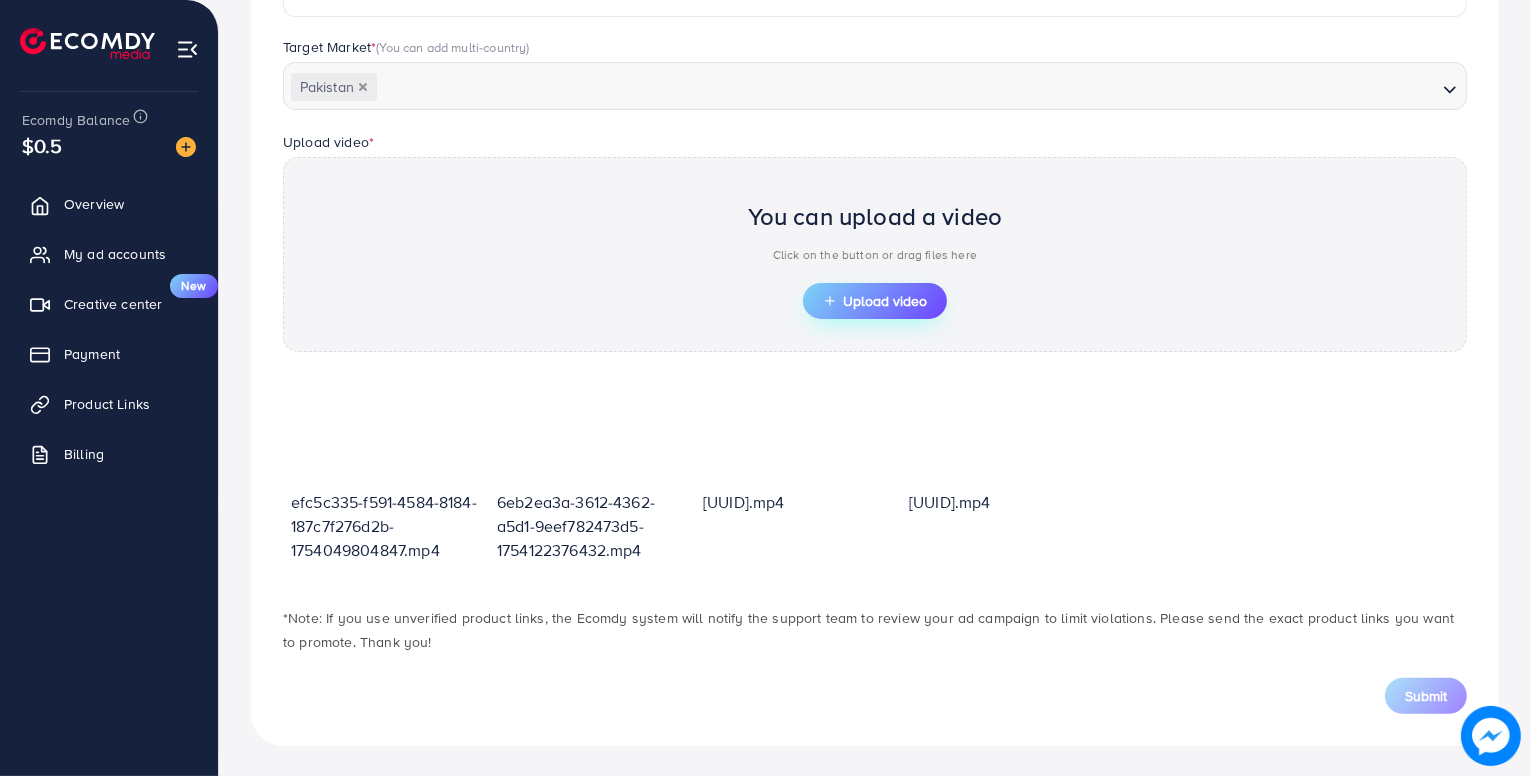 click on "Upload video" at bounding box center (875, 301) 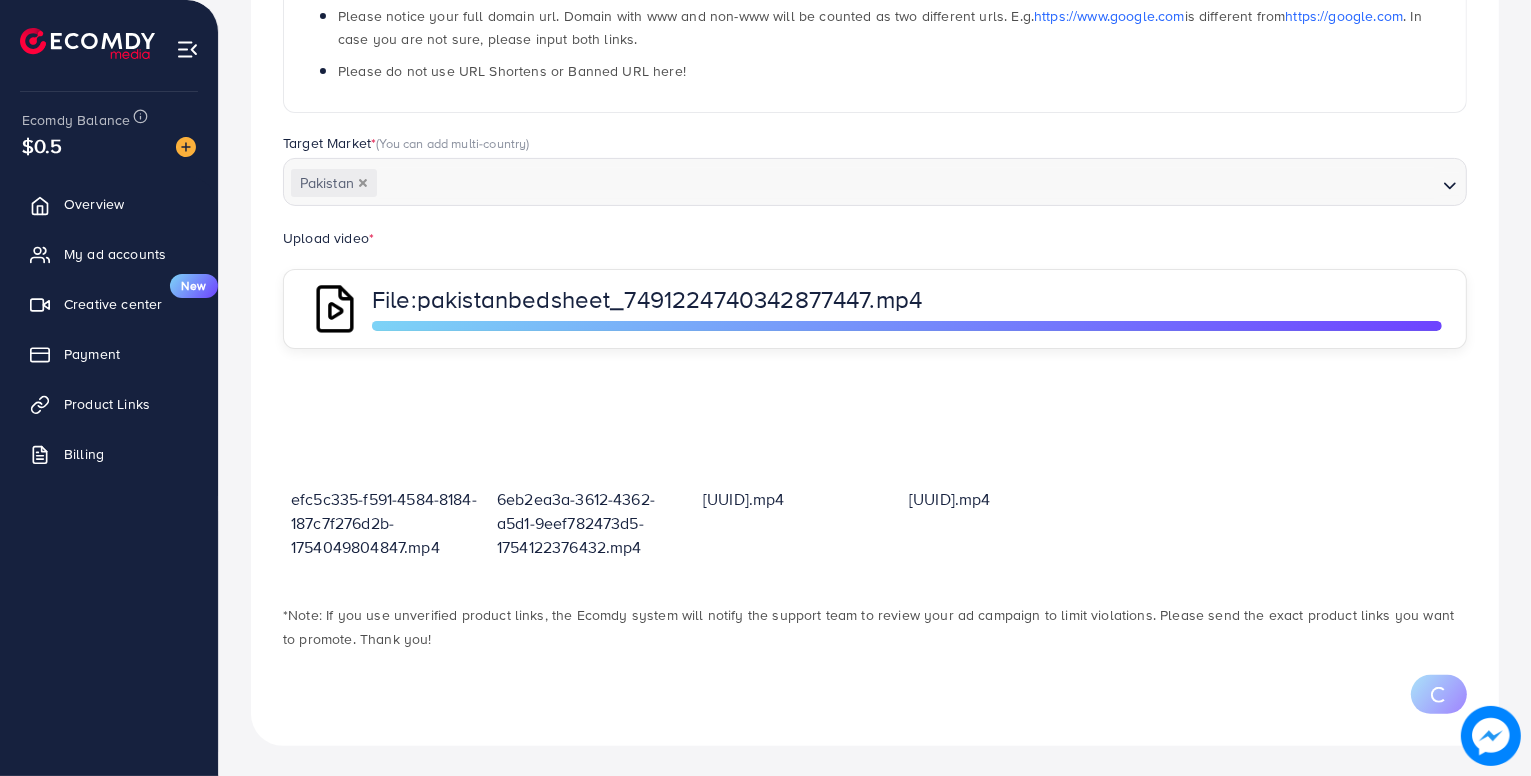 scroll, scrollTop: 538, scrollLeft: 0, axis: vertical 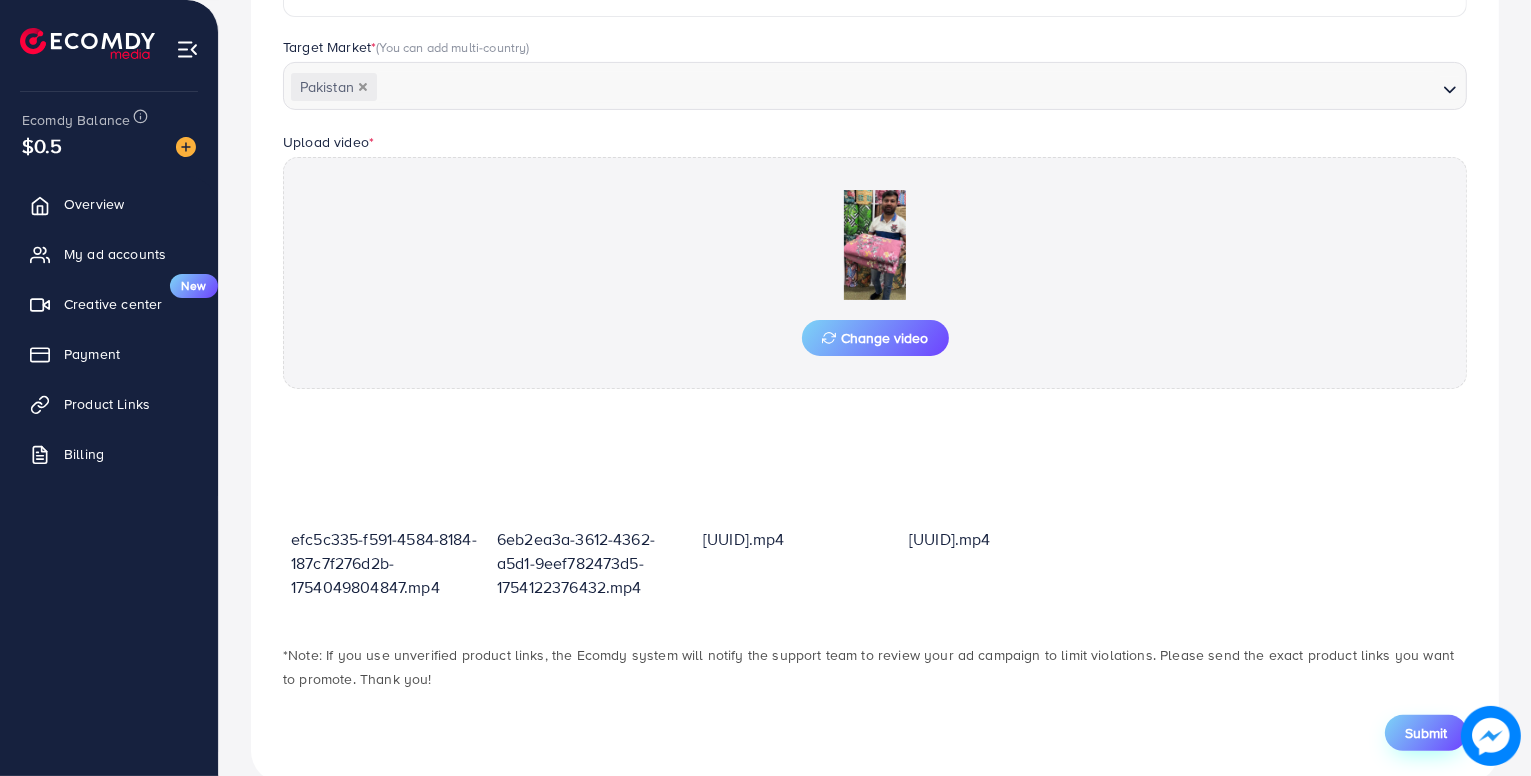 click on "Submit" at bounding box center (1426, 733) 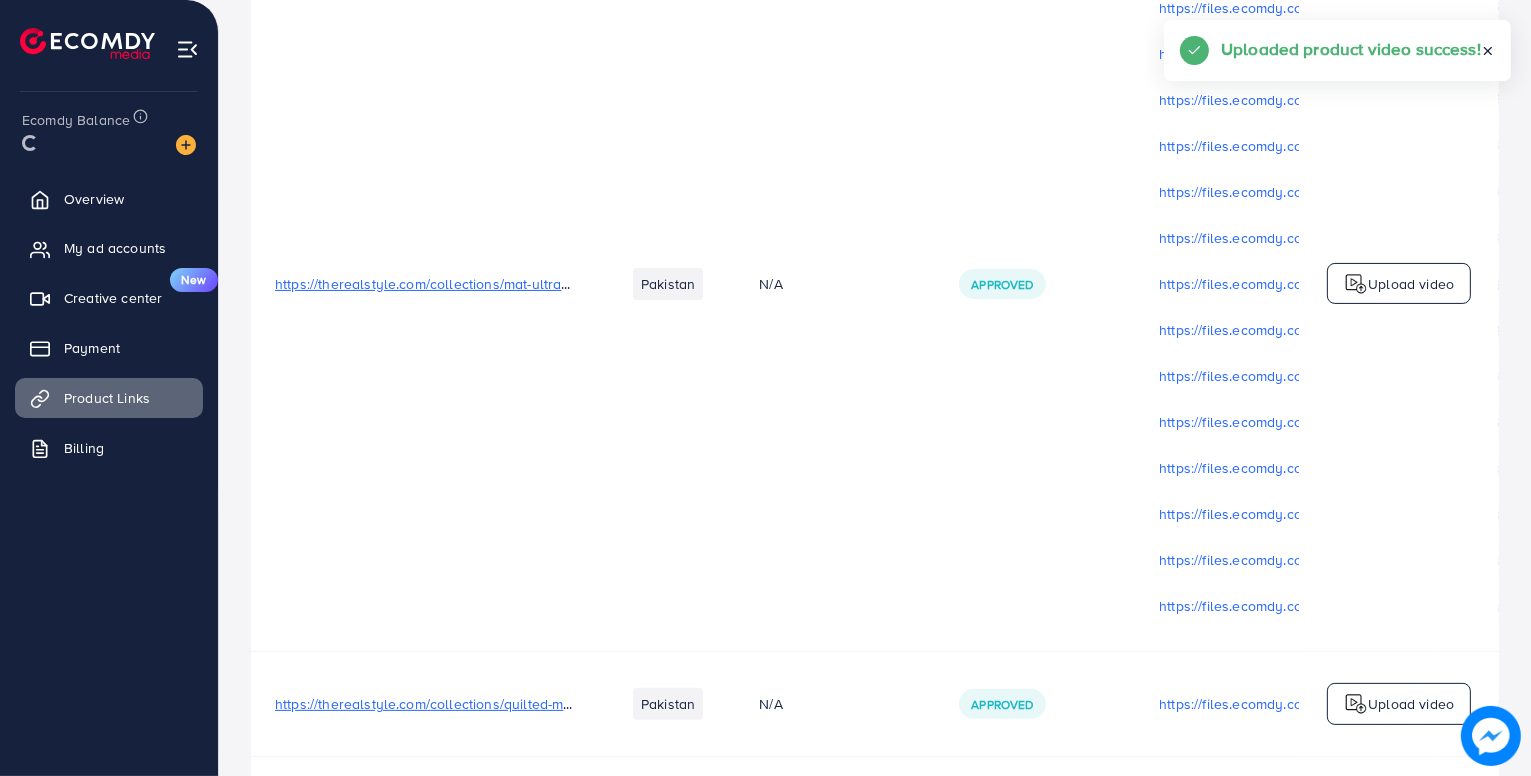 scroll, scrollTop: 0, scrollLeft: 0, axis: both 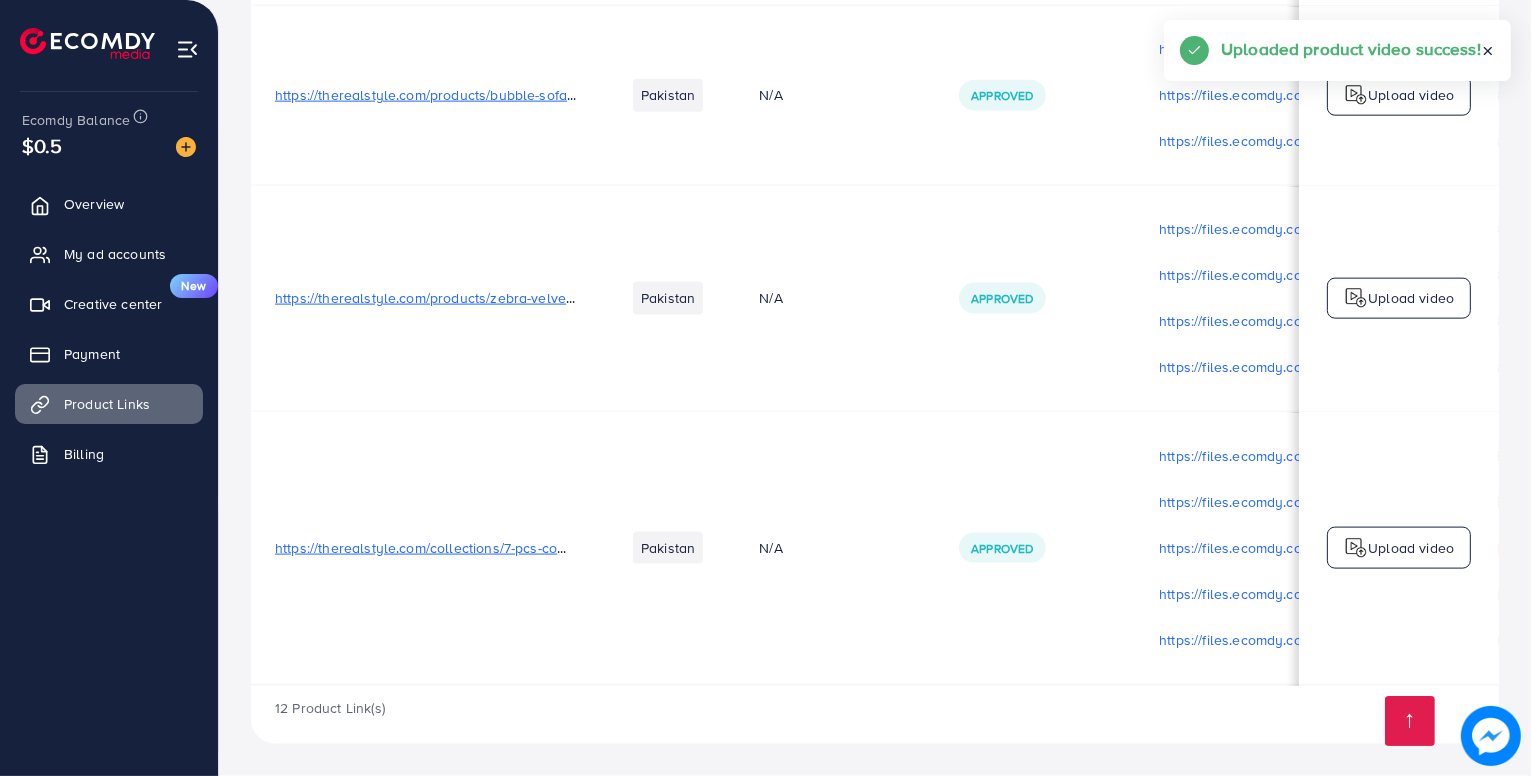 click on "Upload video" at bounding box center [1411, 548] 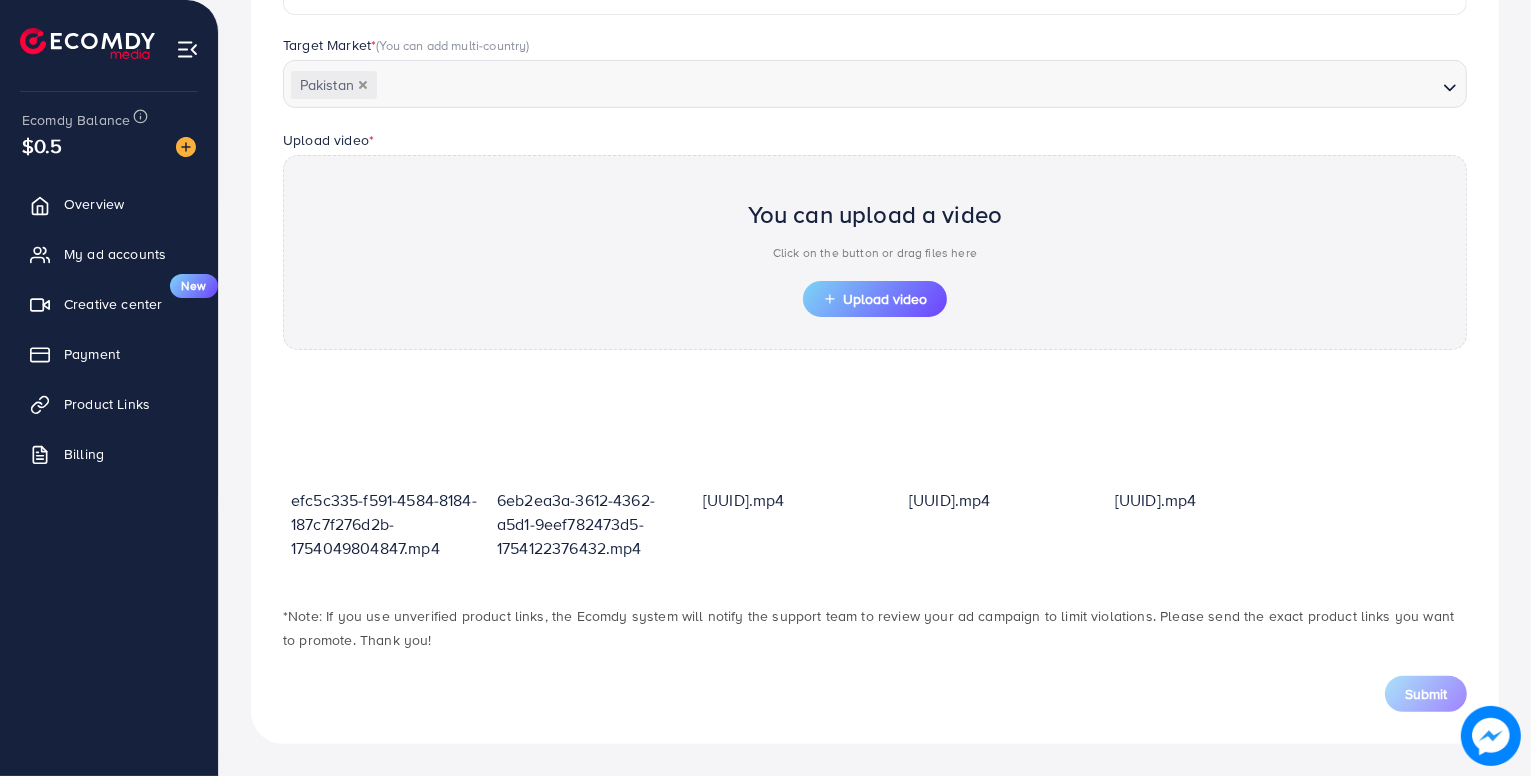 scroll, scrollTop: 538, scrollLeft: 0, axis: vertical 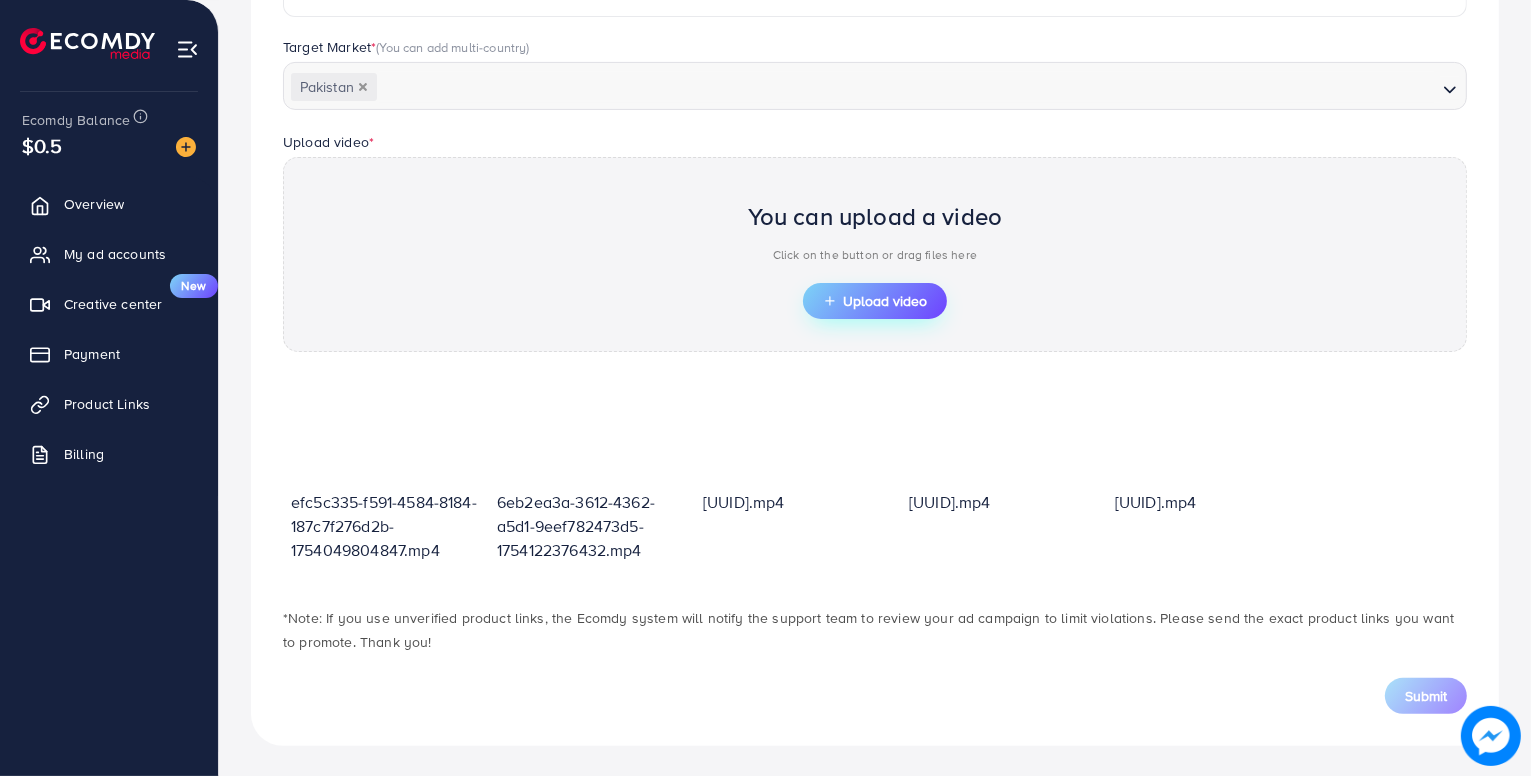 drag, startPoint x: 869, startPoint y: 316, endPoint x: 870, endPoint y: 305, distance: 11.045361 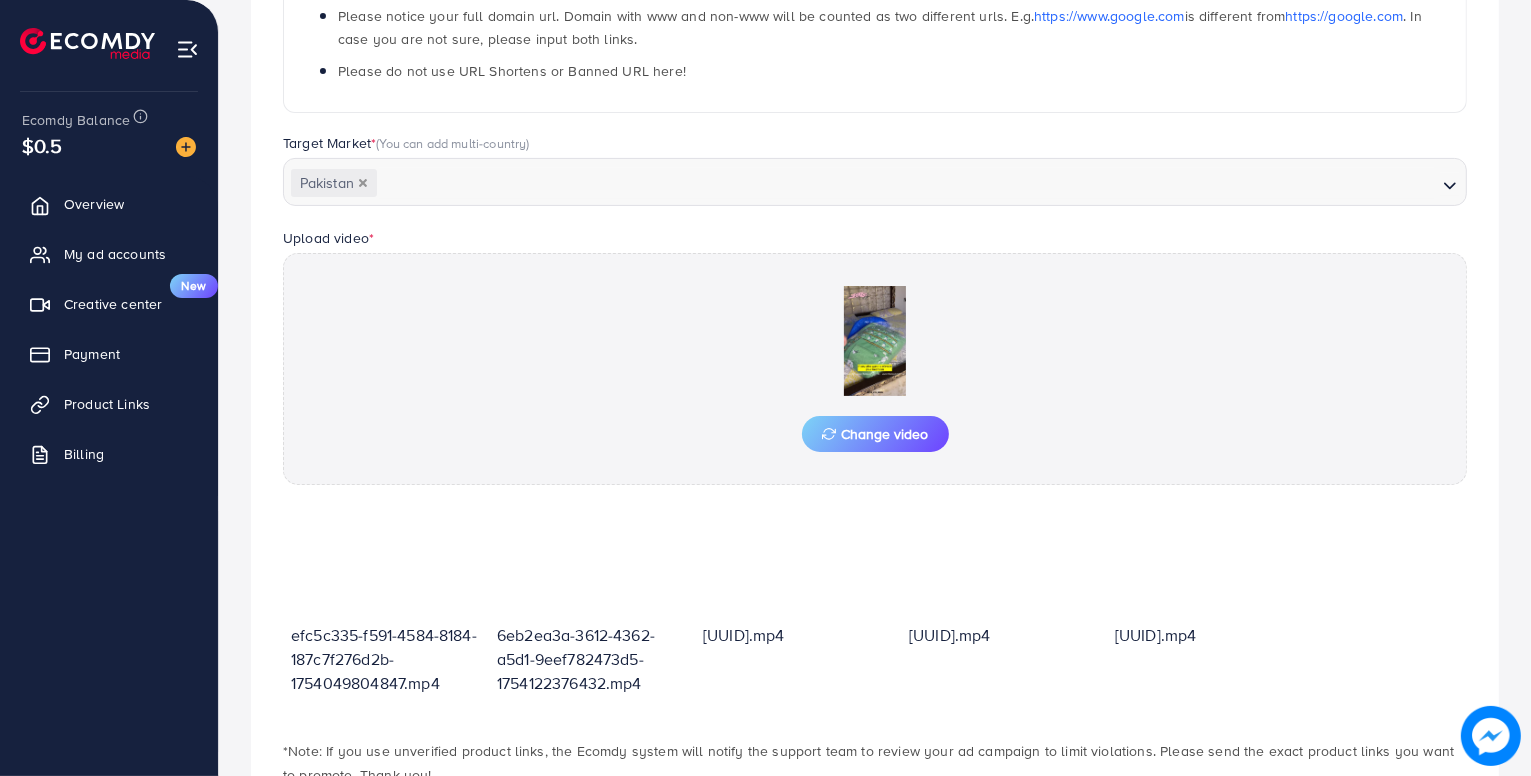 scroll, scrollTop: 538, scrollLeft: 0, axis: vertical 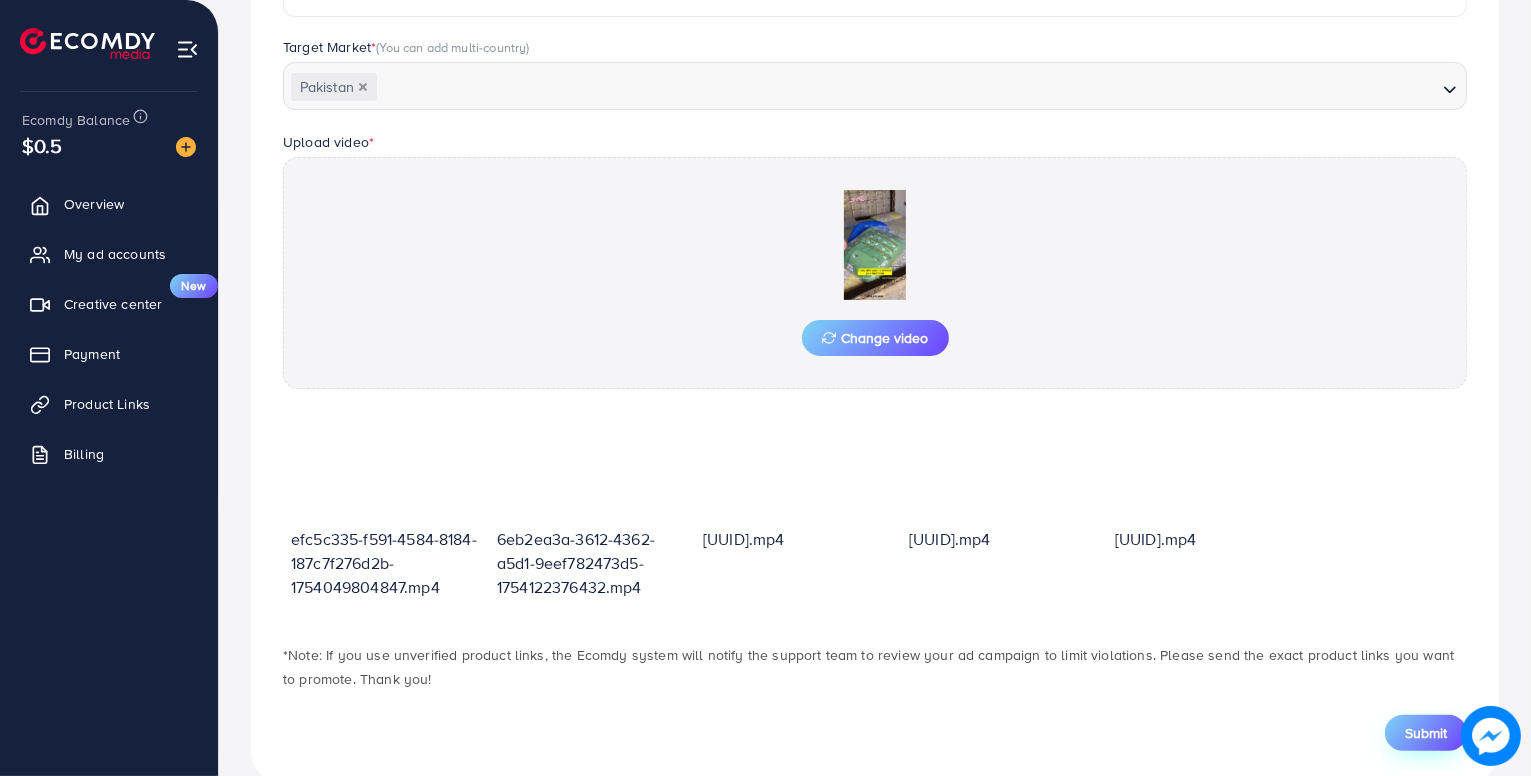 click on "Submit" at bounding box center (1426, 733) 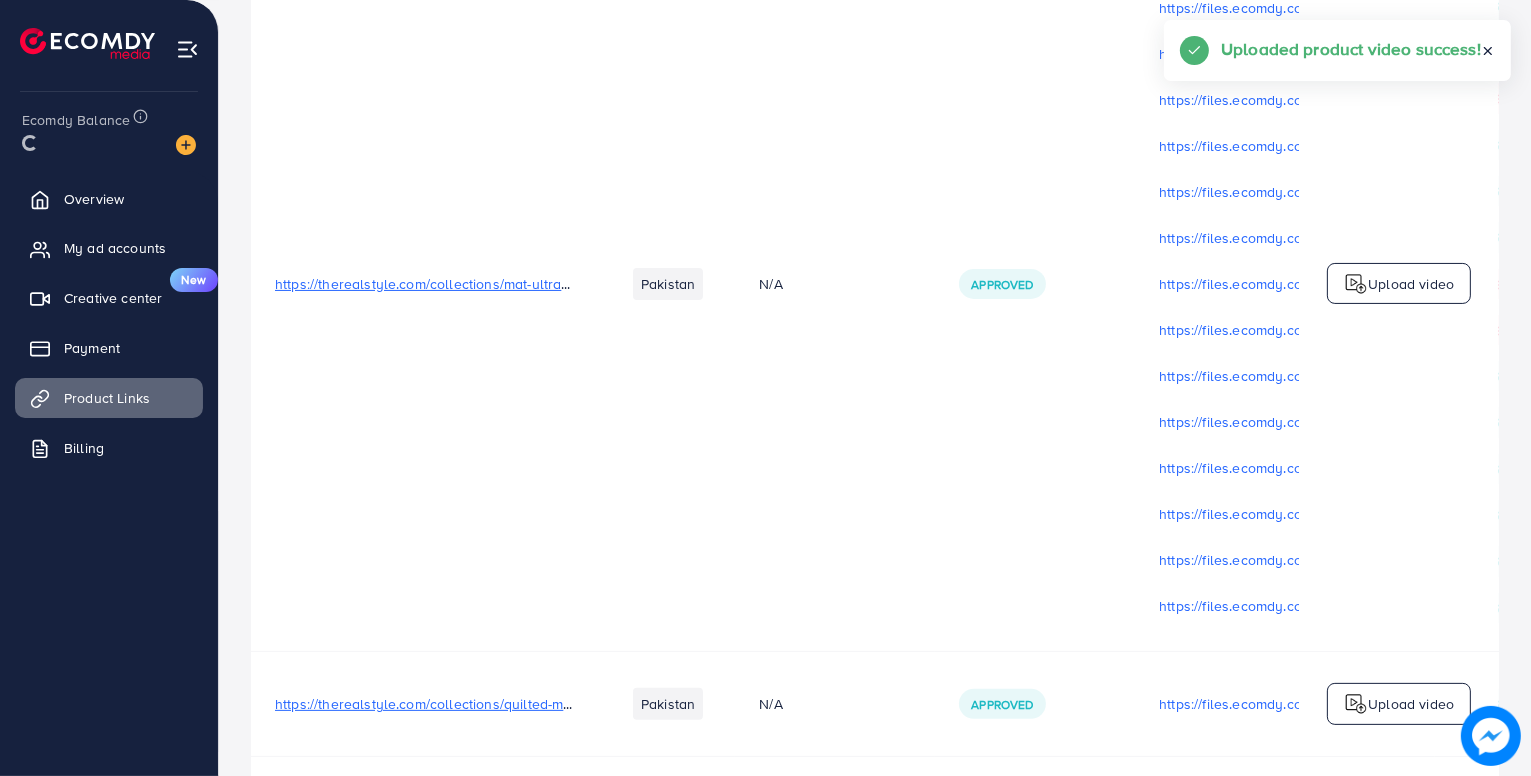 scroll, scrollTop: 0, scrollLeft: 0, axis: both 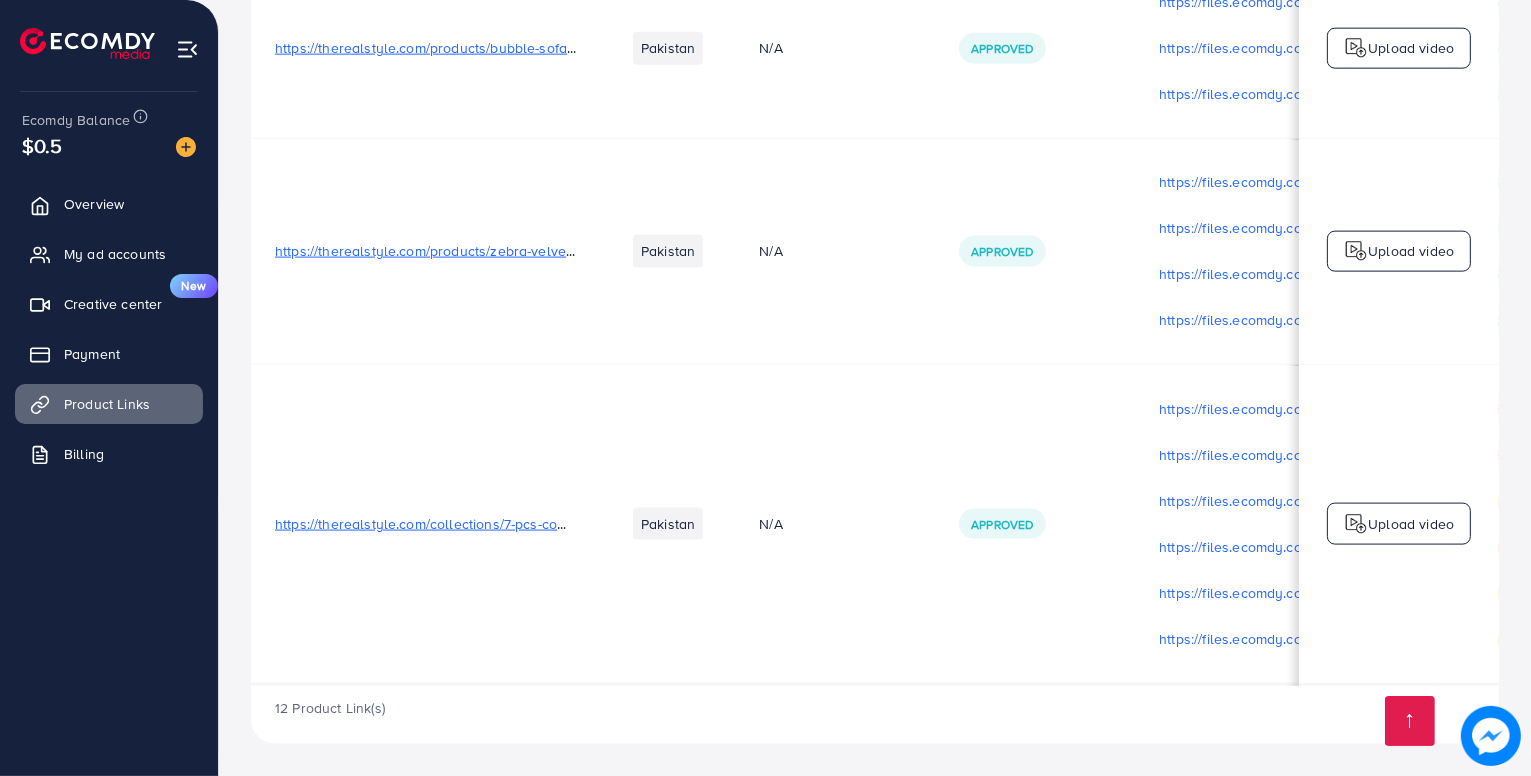 click on "Upload video" at bounding box center [1399, 524] 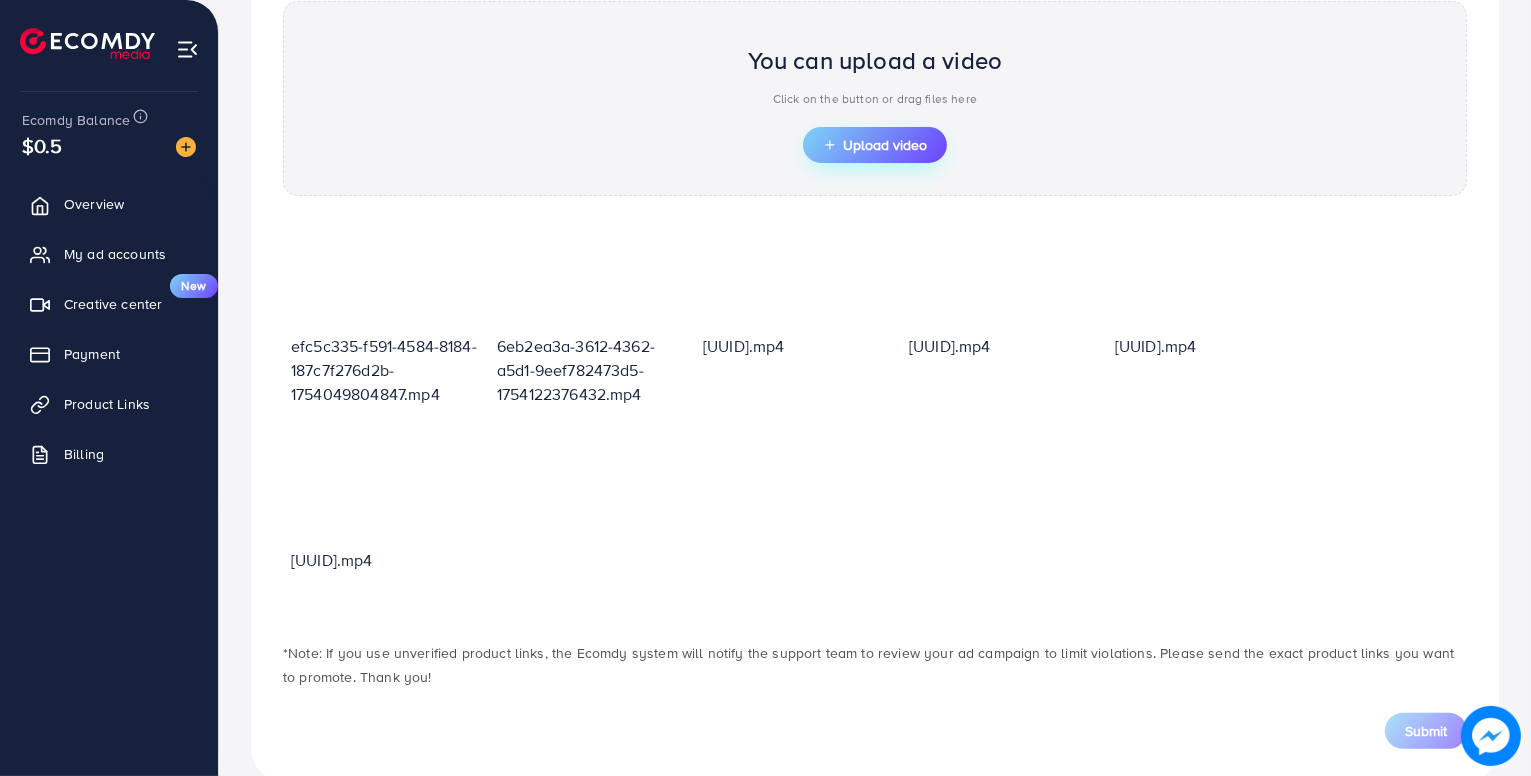 click on "Upload video" at bounding box center (875, 145) 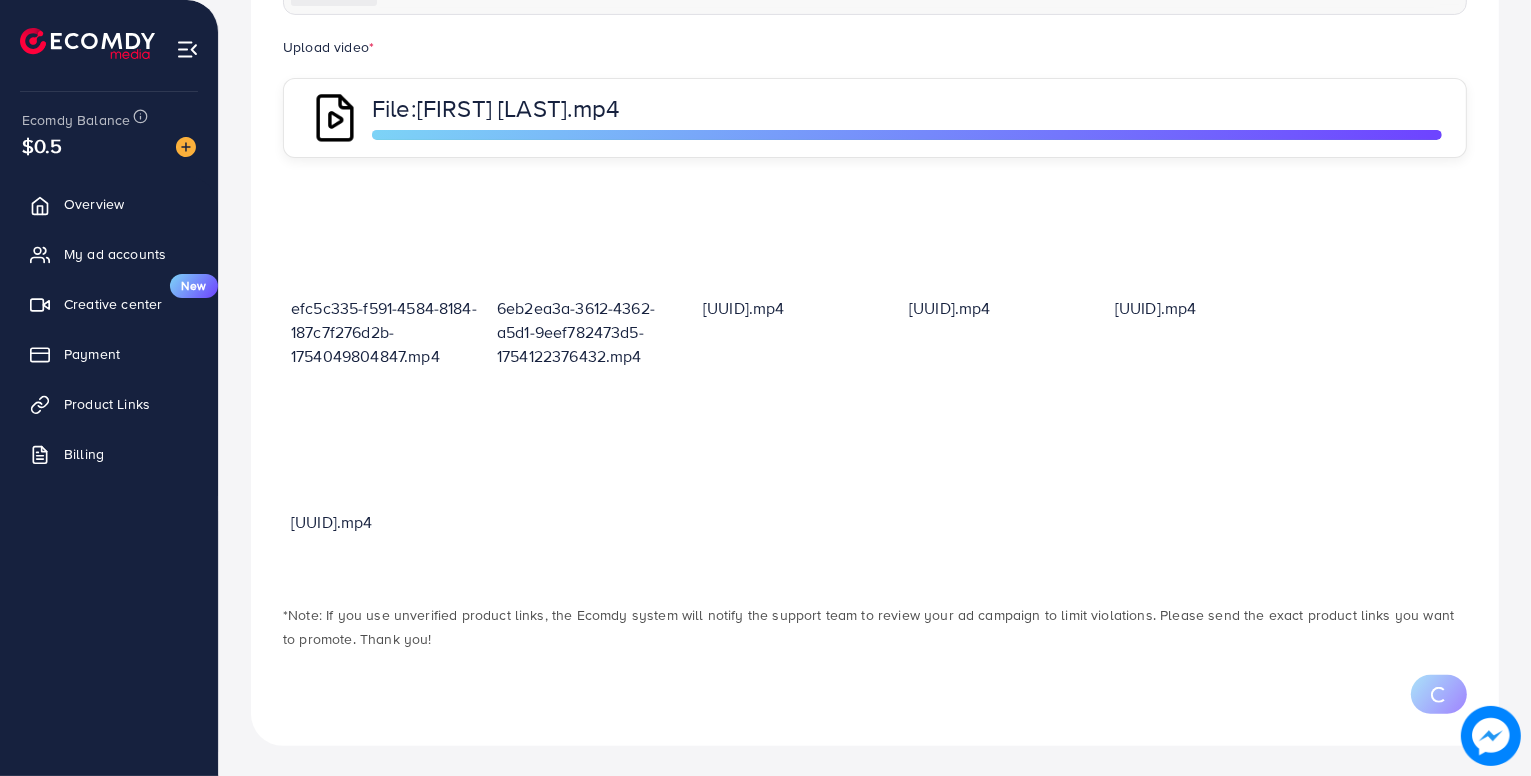 scroll, scrollTop: 694, scrollLeft: 0, axis: vertical 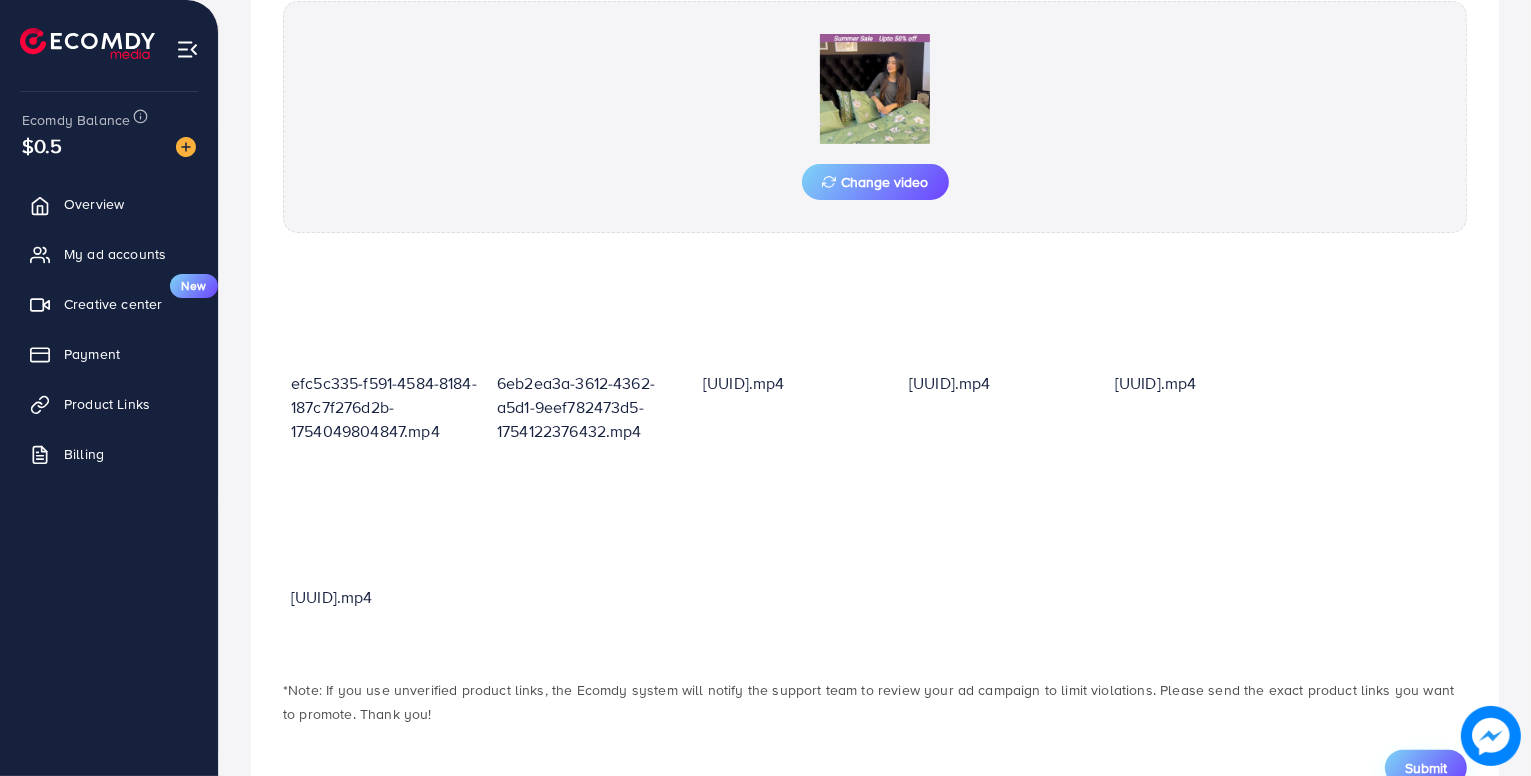 click on "Submit" at bounding box center (1426, 768) 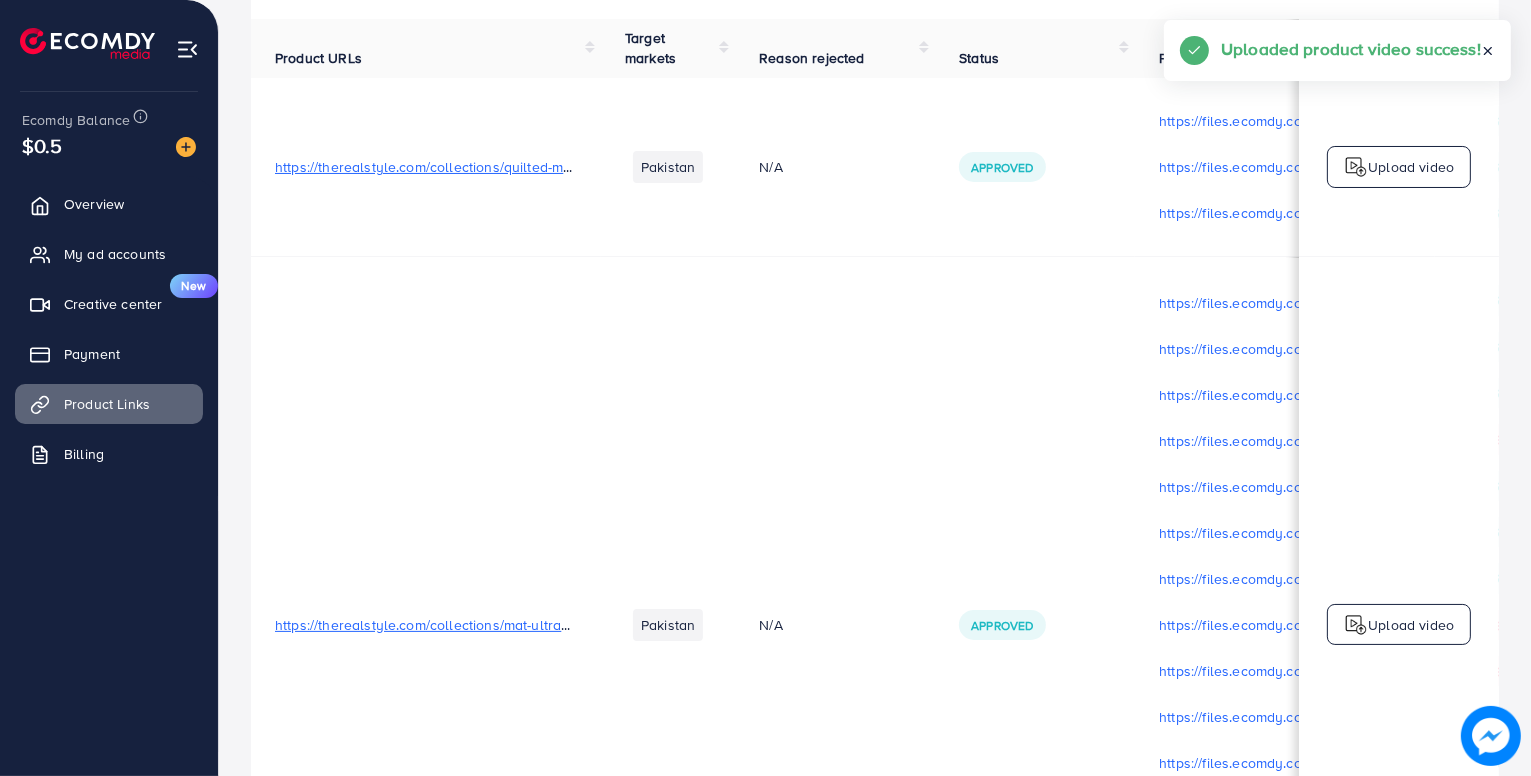 scroll, scrollTop: 200, scrollLeft: 0, axis: vertical 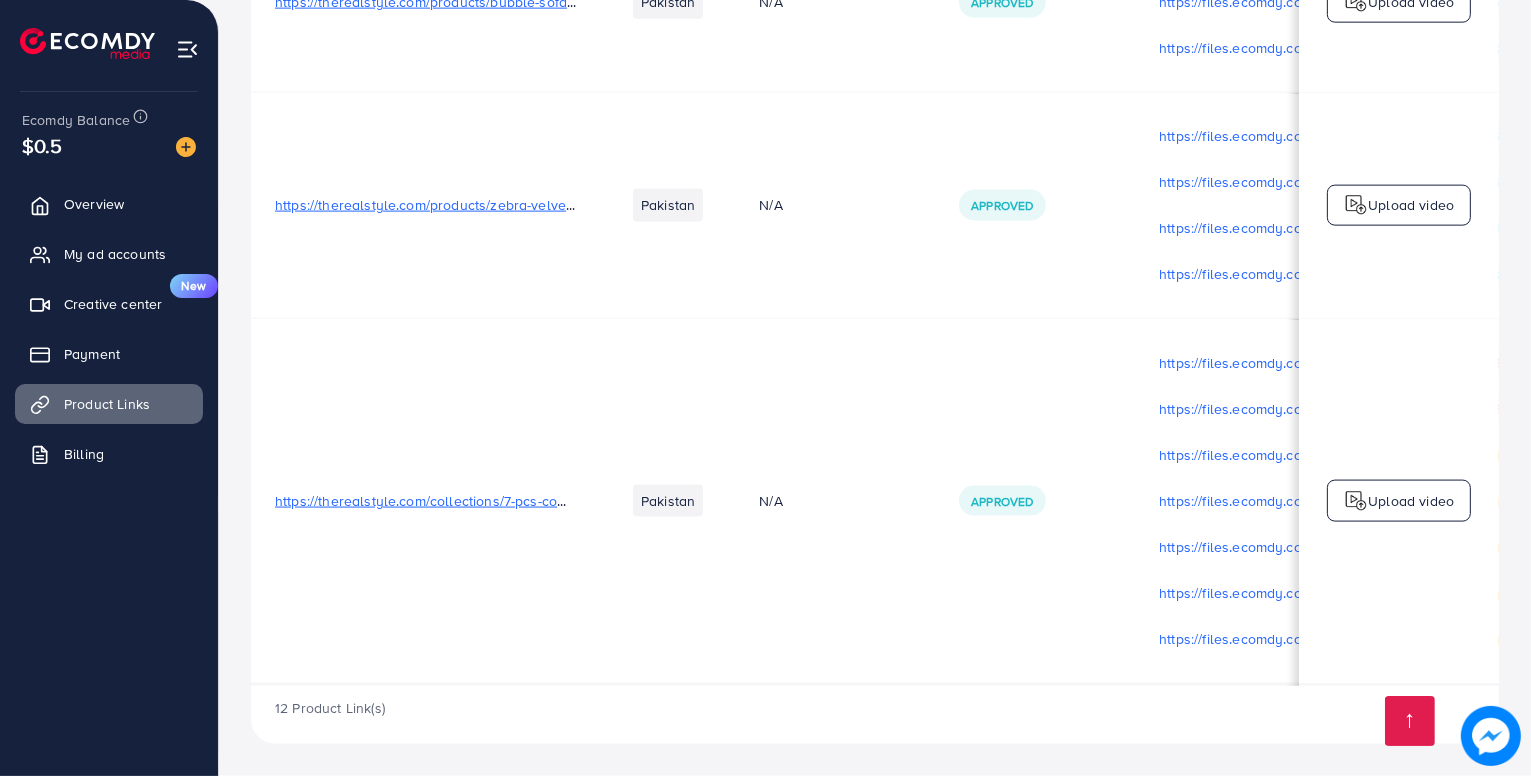 click at bounding box center (1356, 501) 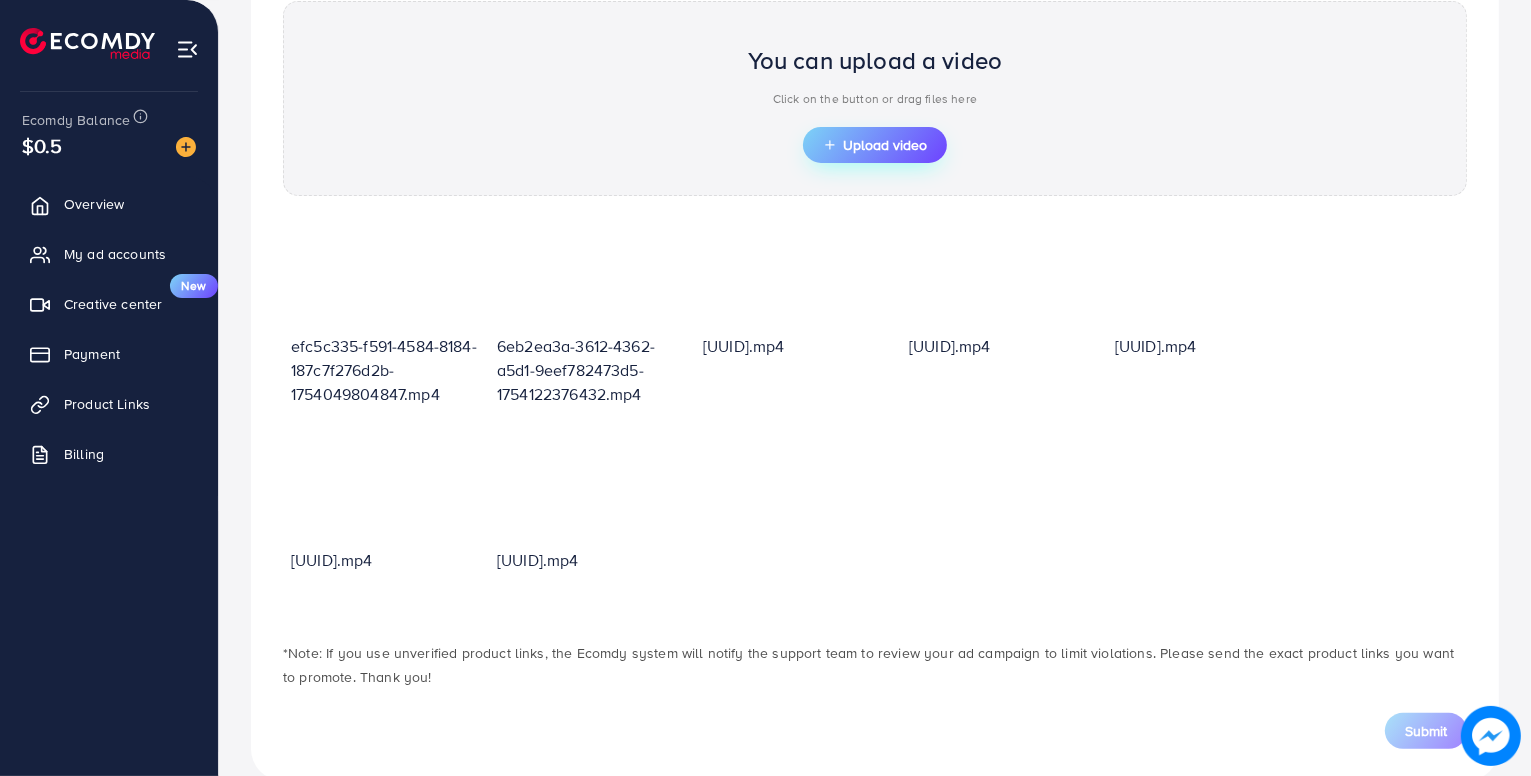 click on "Upload video" at bounding box center [875, 145] 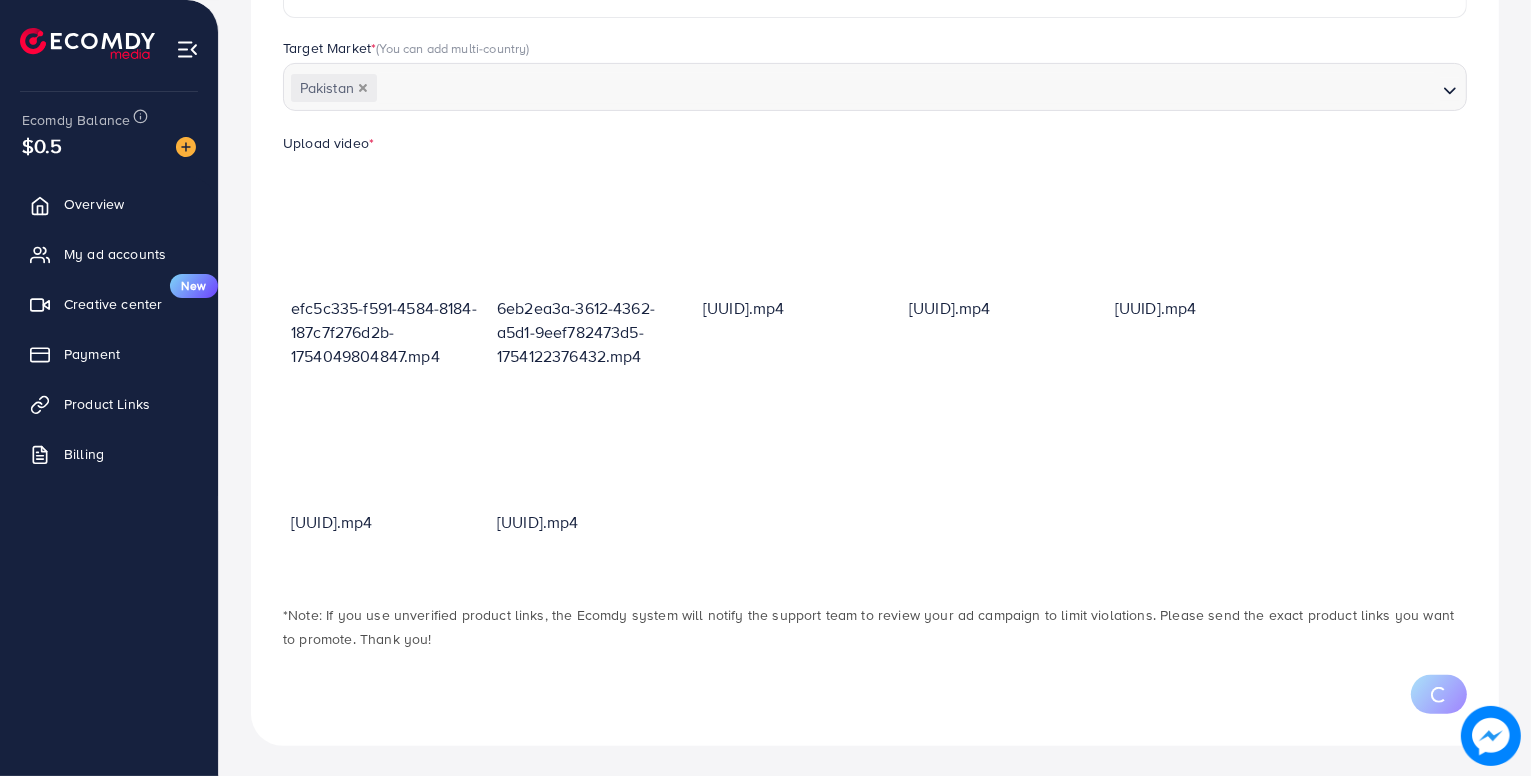 scroll, scrollTop: 633, scrollLeft: 0, axis: vertical 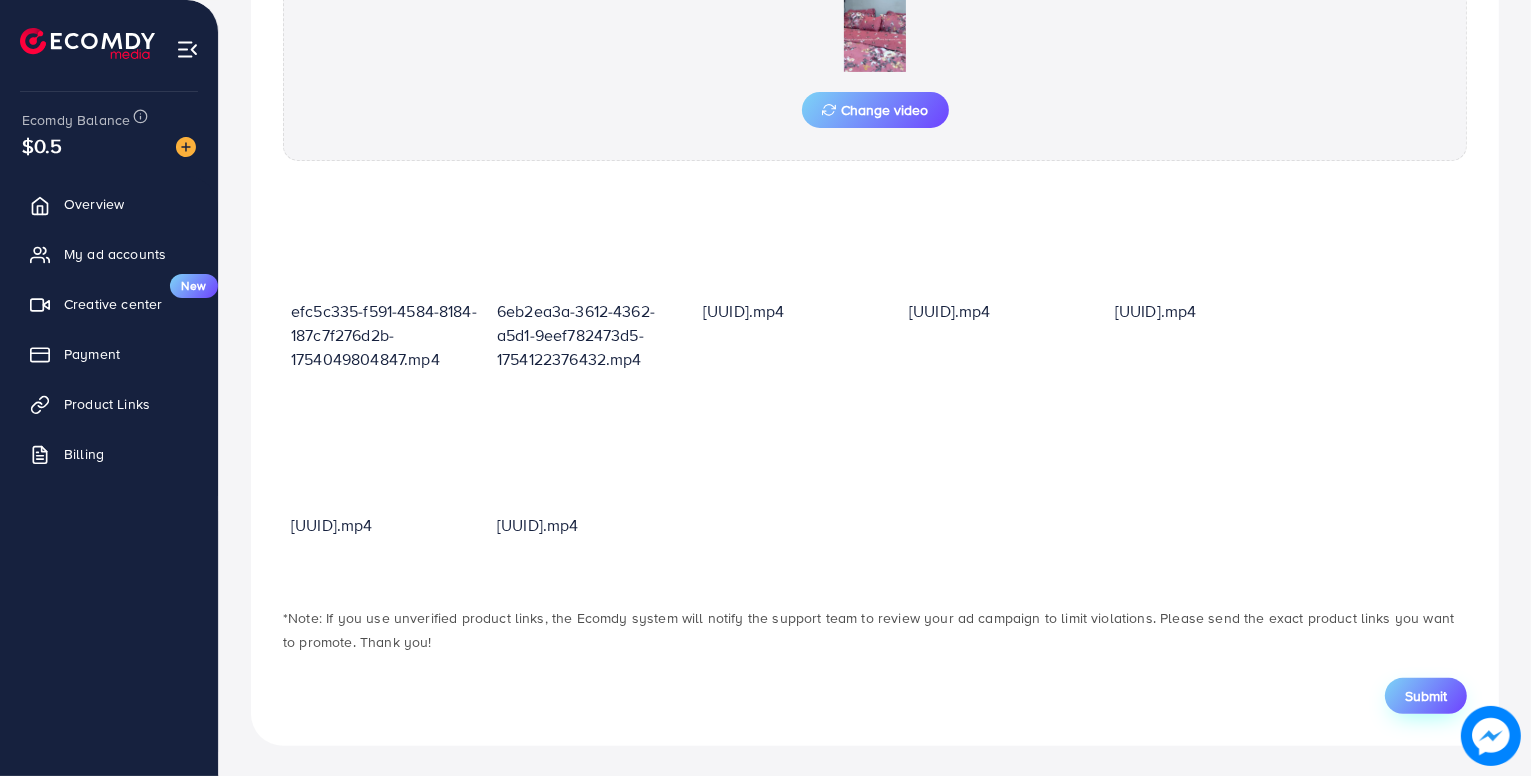 click on "Submit" at bounding box center [1426, 696] 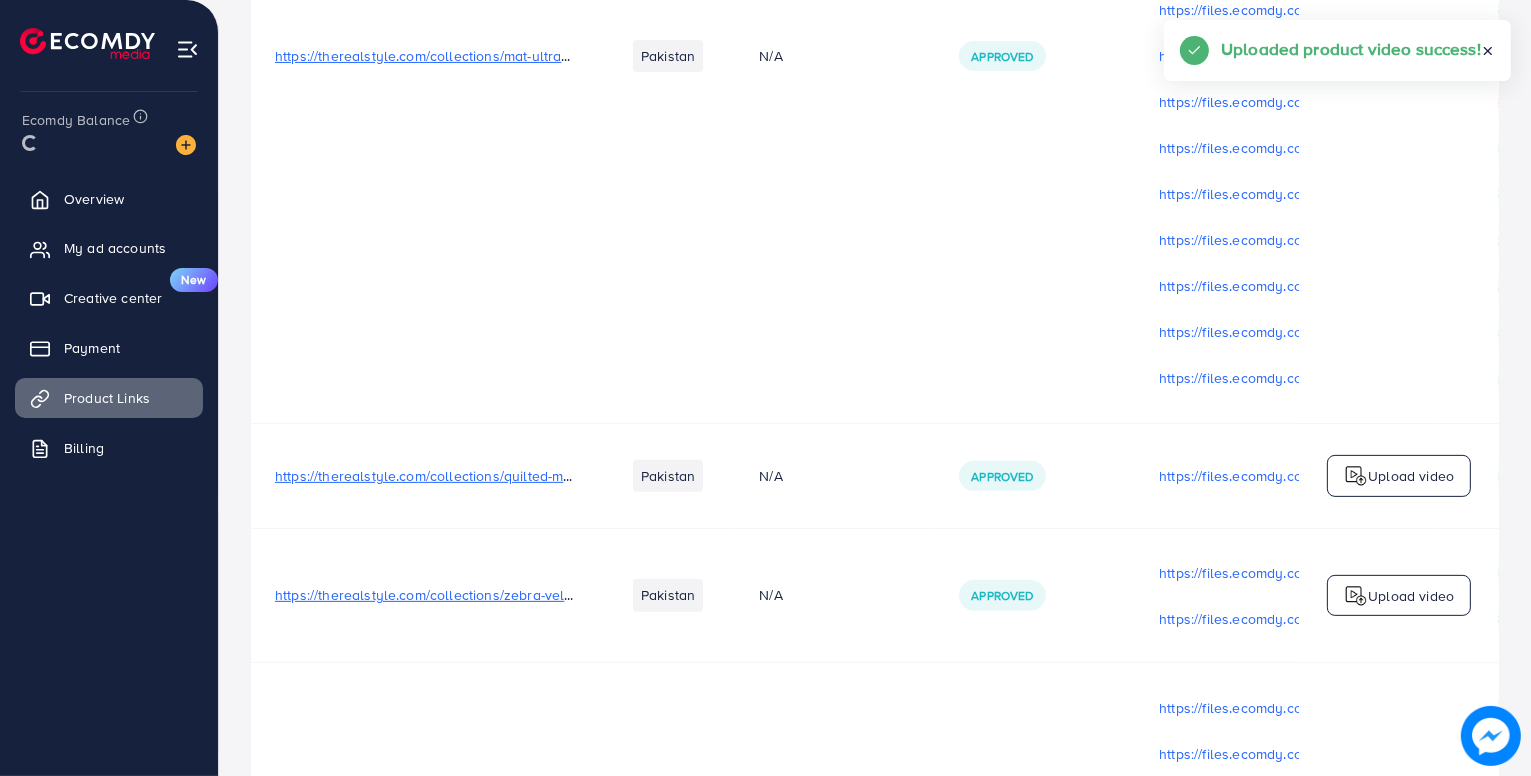 scroll, scrollTop: 0, scrollLeft: 0, axis: both 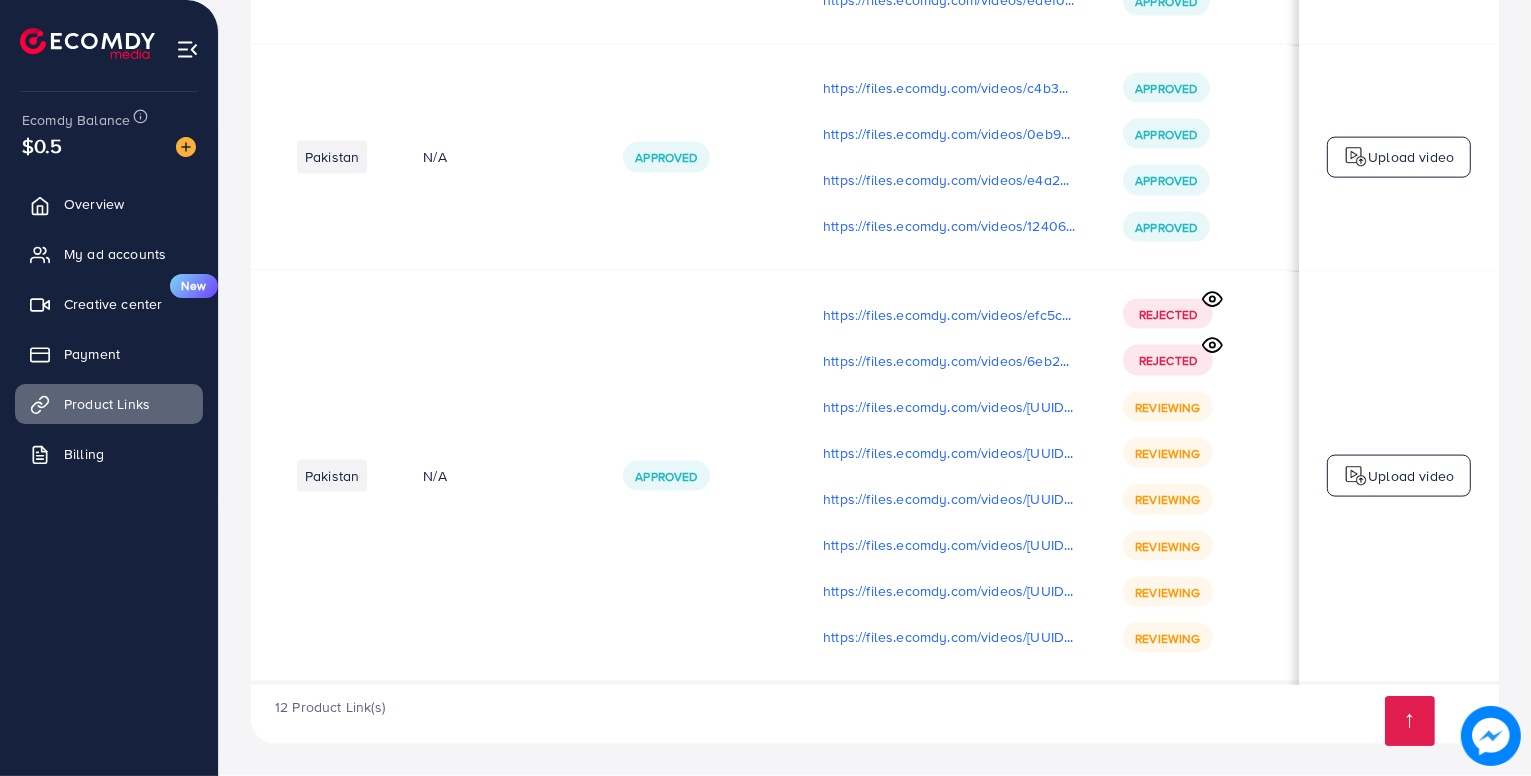 click on "Upload video" at bounding box center [1411, 476] 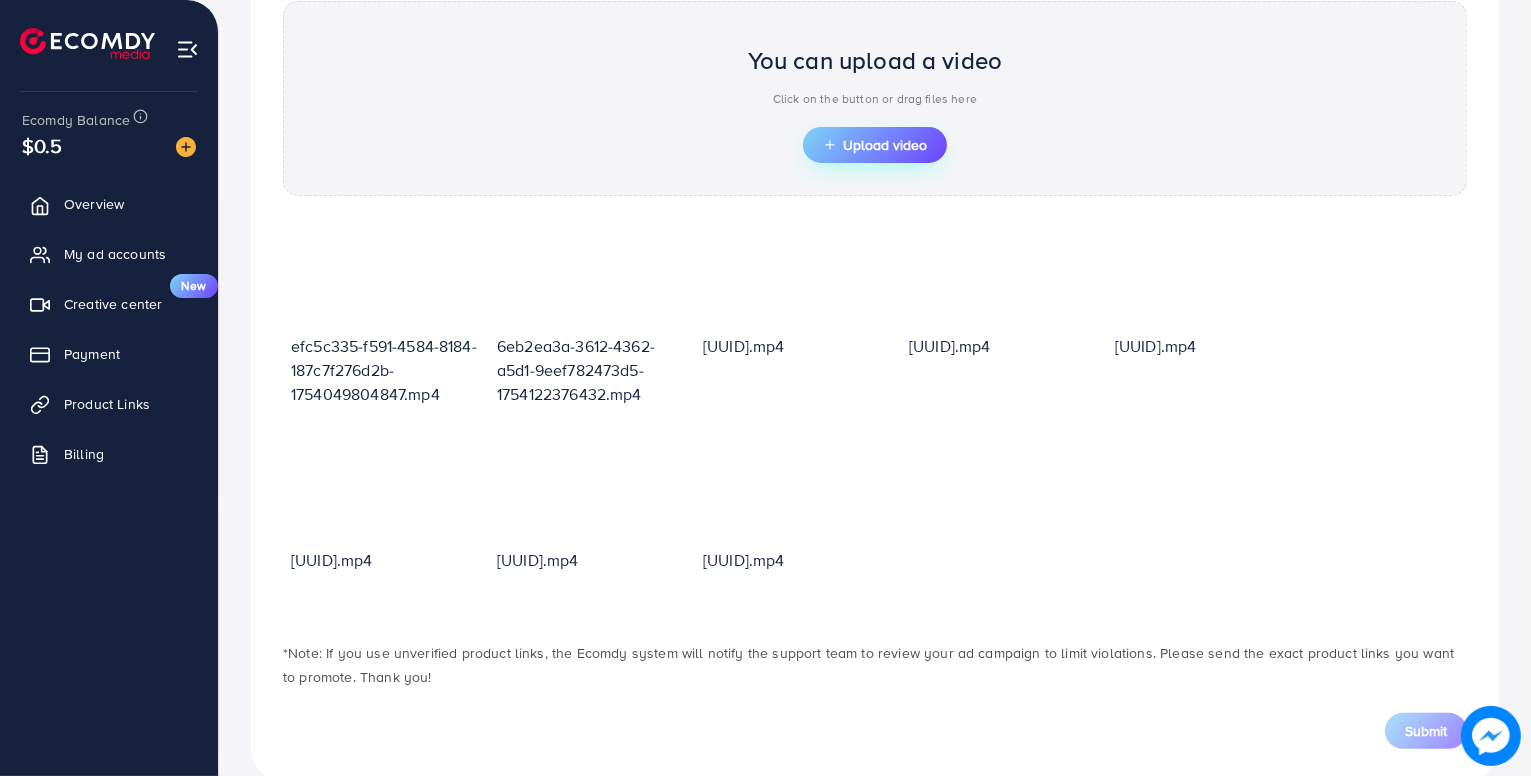 click on "Upload video" at bounding box center [875, 145] 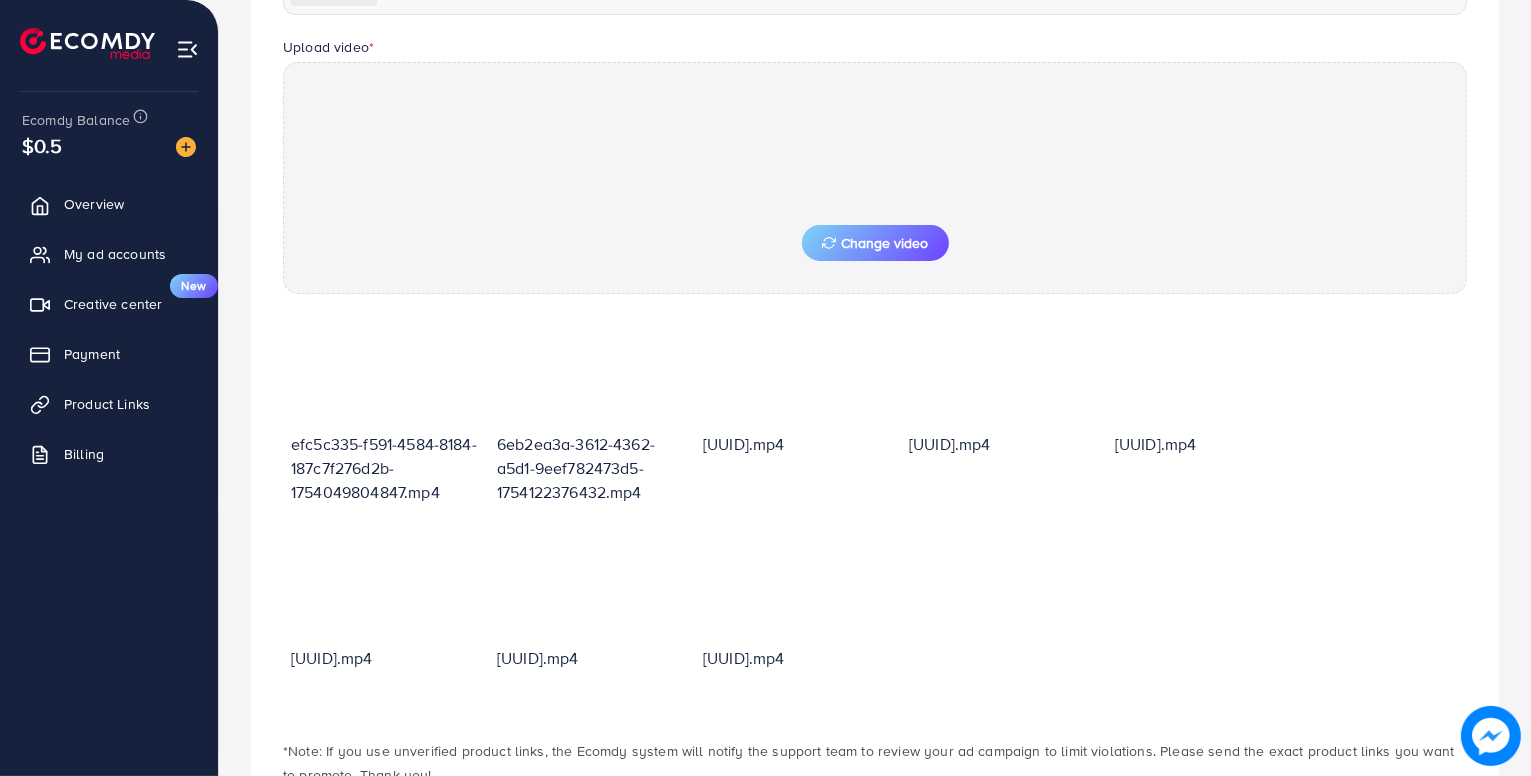 scroll, scrollTop: 694, scrollLeft: 0, axis: vertical 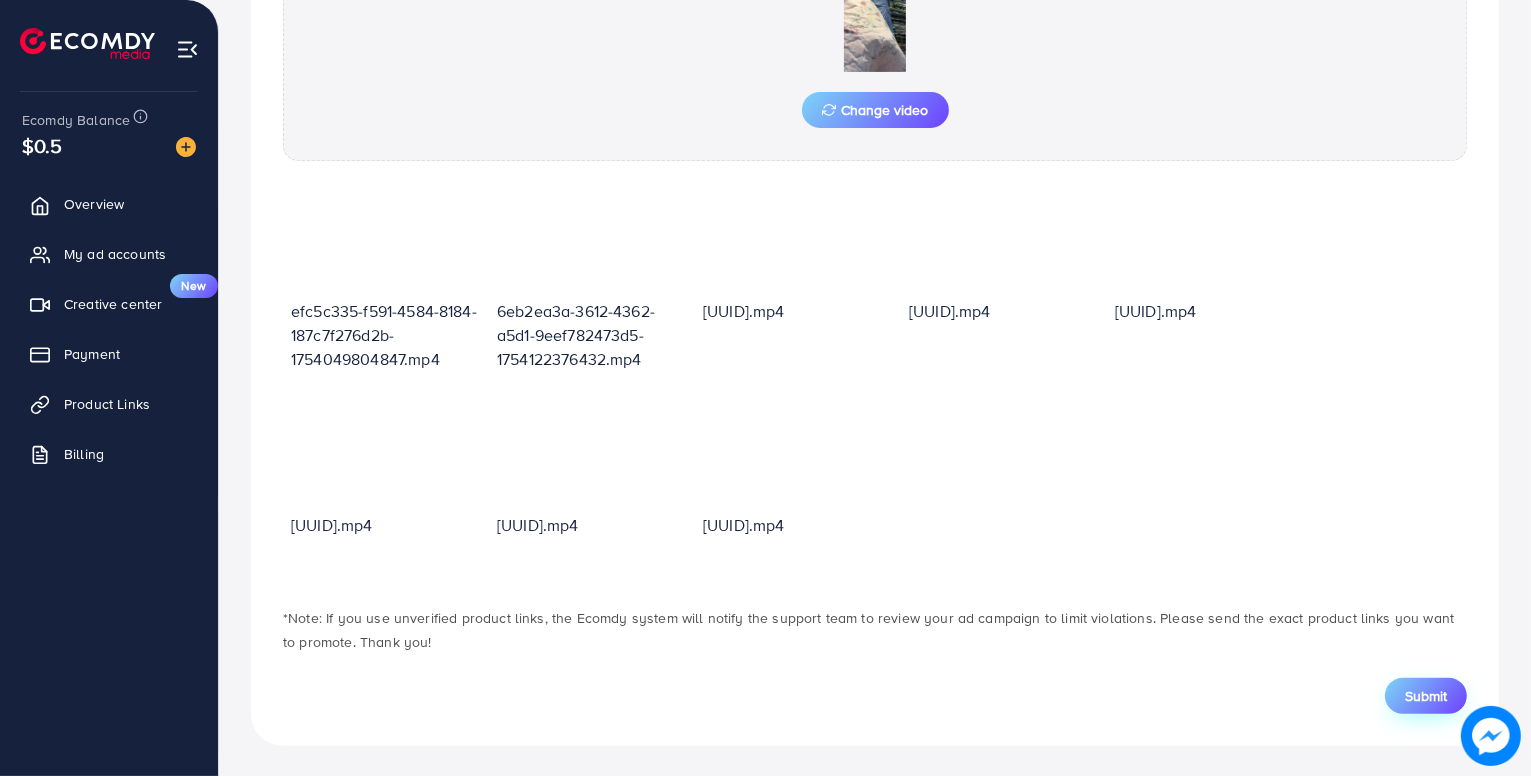 click on "Submit" at bounding box center (1426, 696) 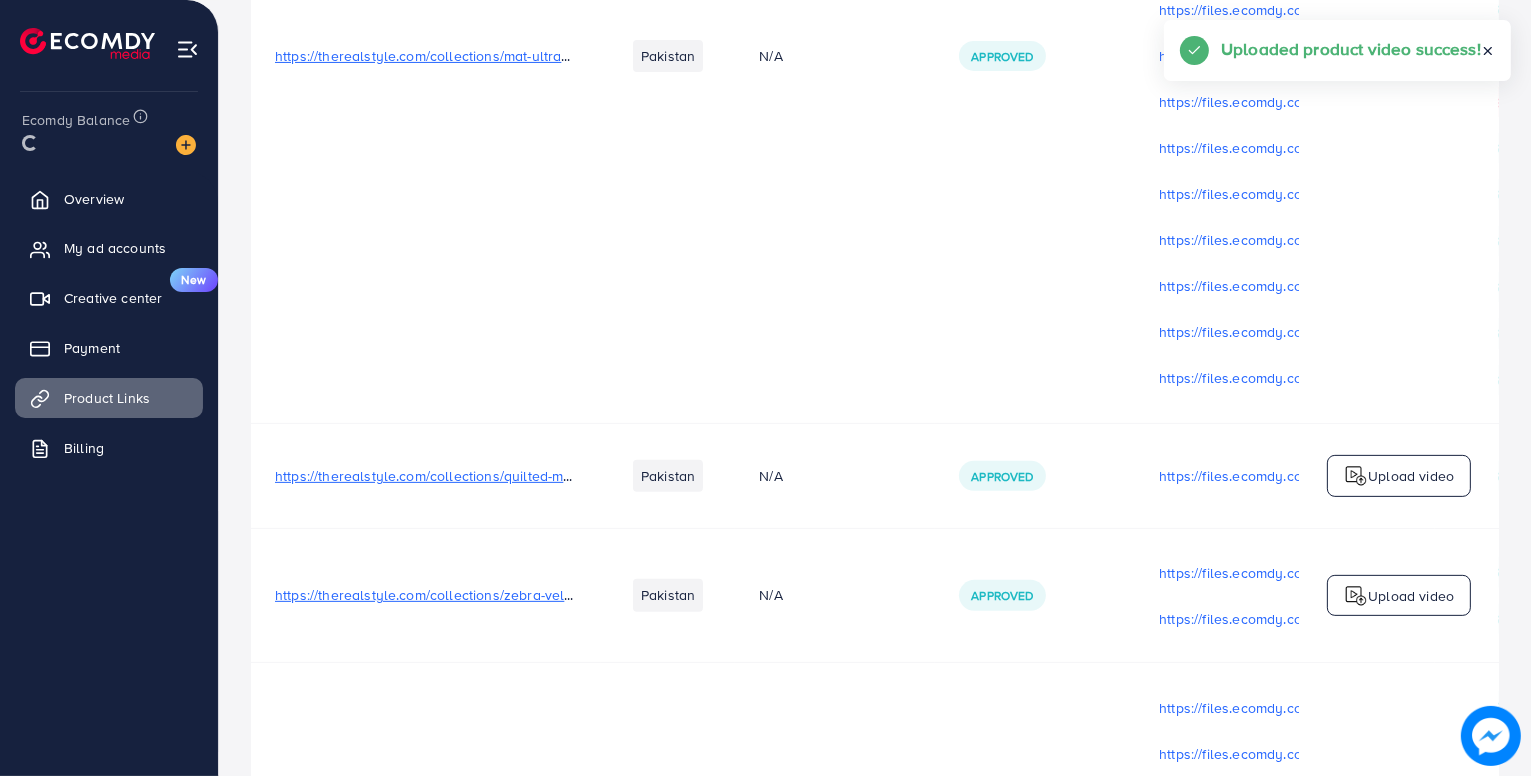 scroll, scrollTop: 0, scrollLeft: 0, axis: both 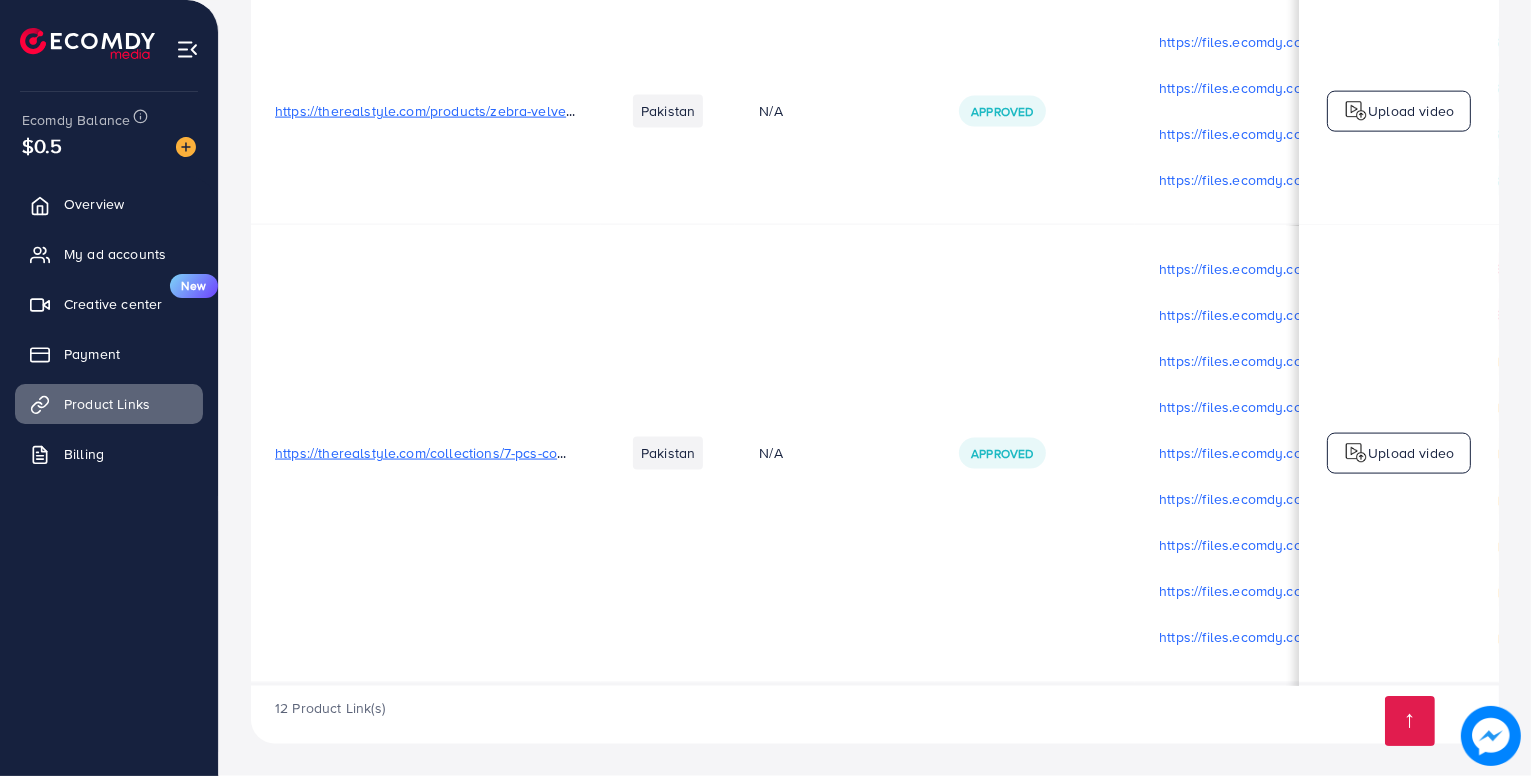 click on "Upload video" at bounding box center (1411, 453) 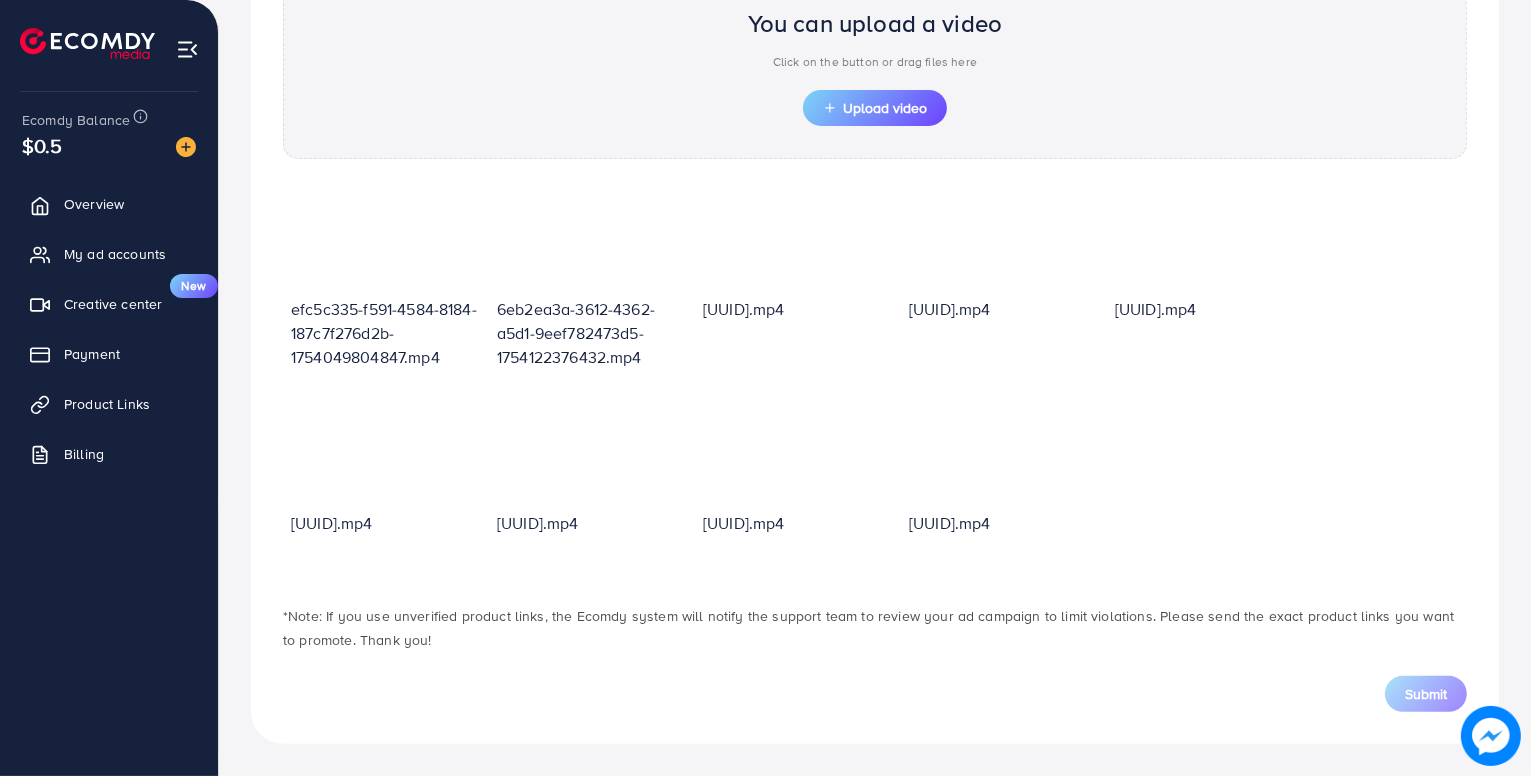 scroll, scrollTop: 694, scrollLeft: 0, axis: vertical 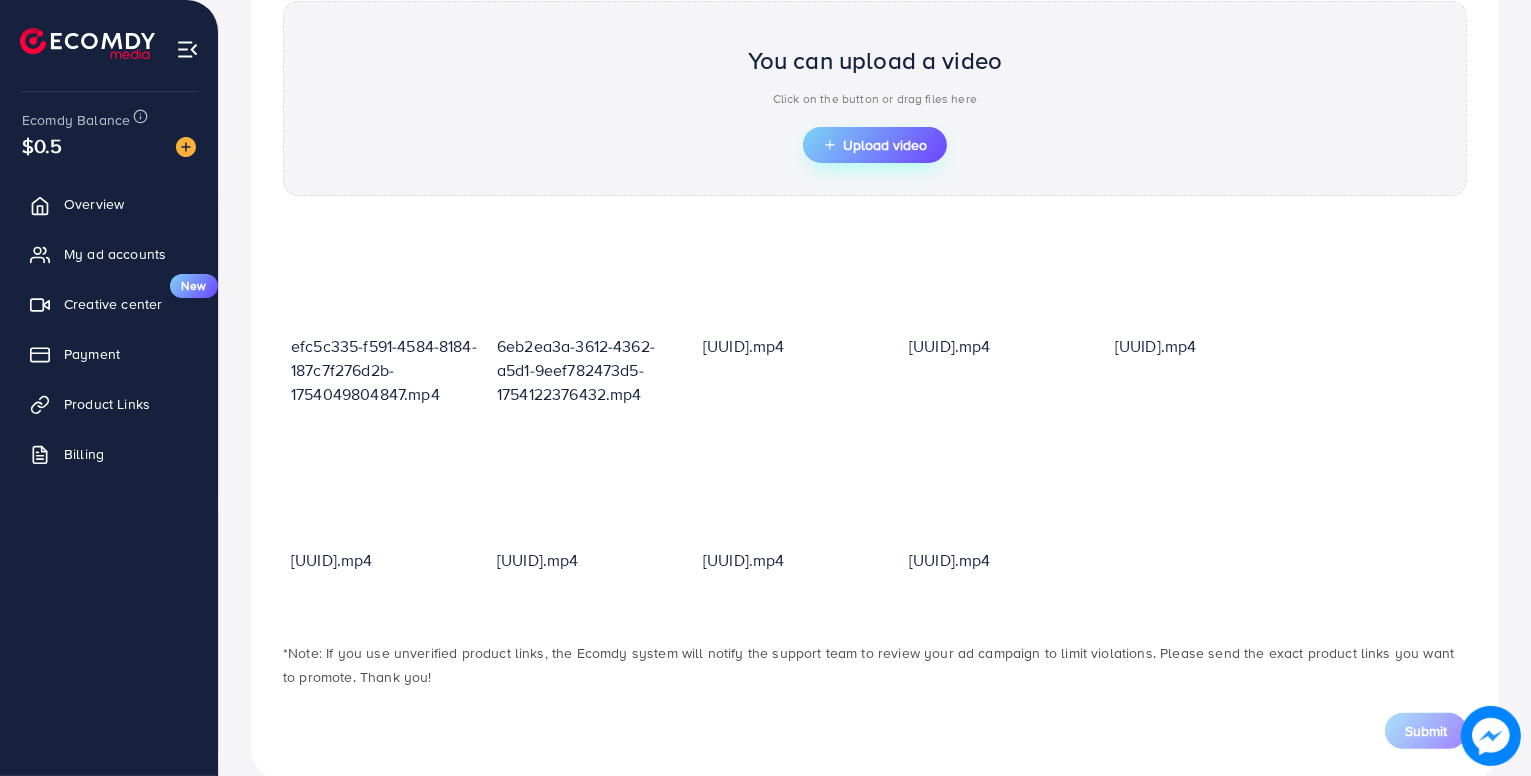 click on "Upload video" at bounding box center (875, 145) 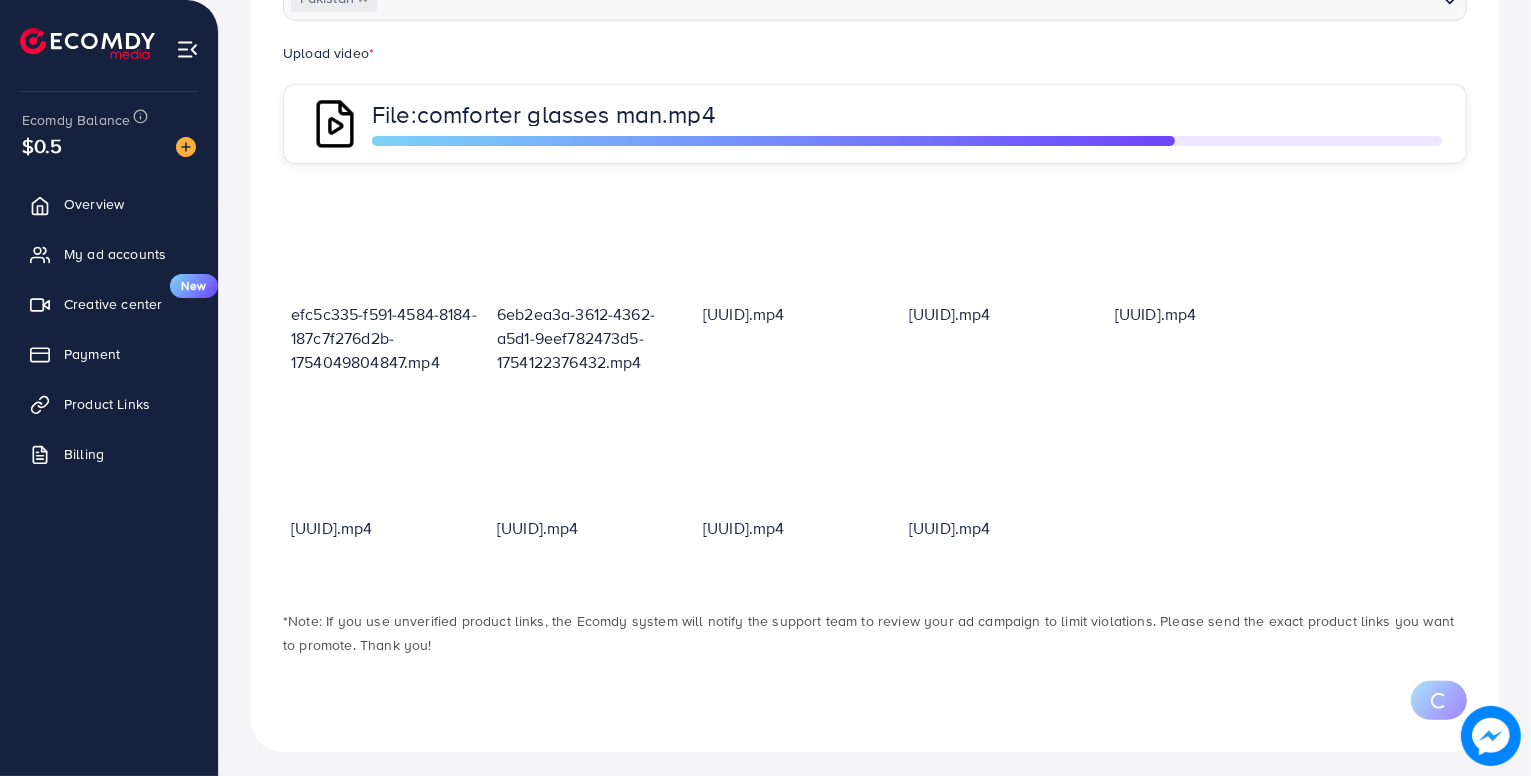 scroll, scrollTop: 633, scrollLeft: 0, axis: vertical 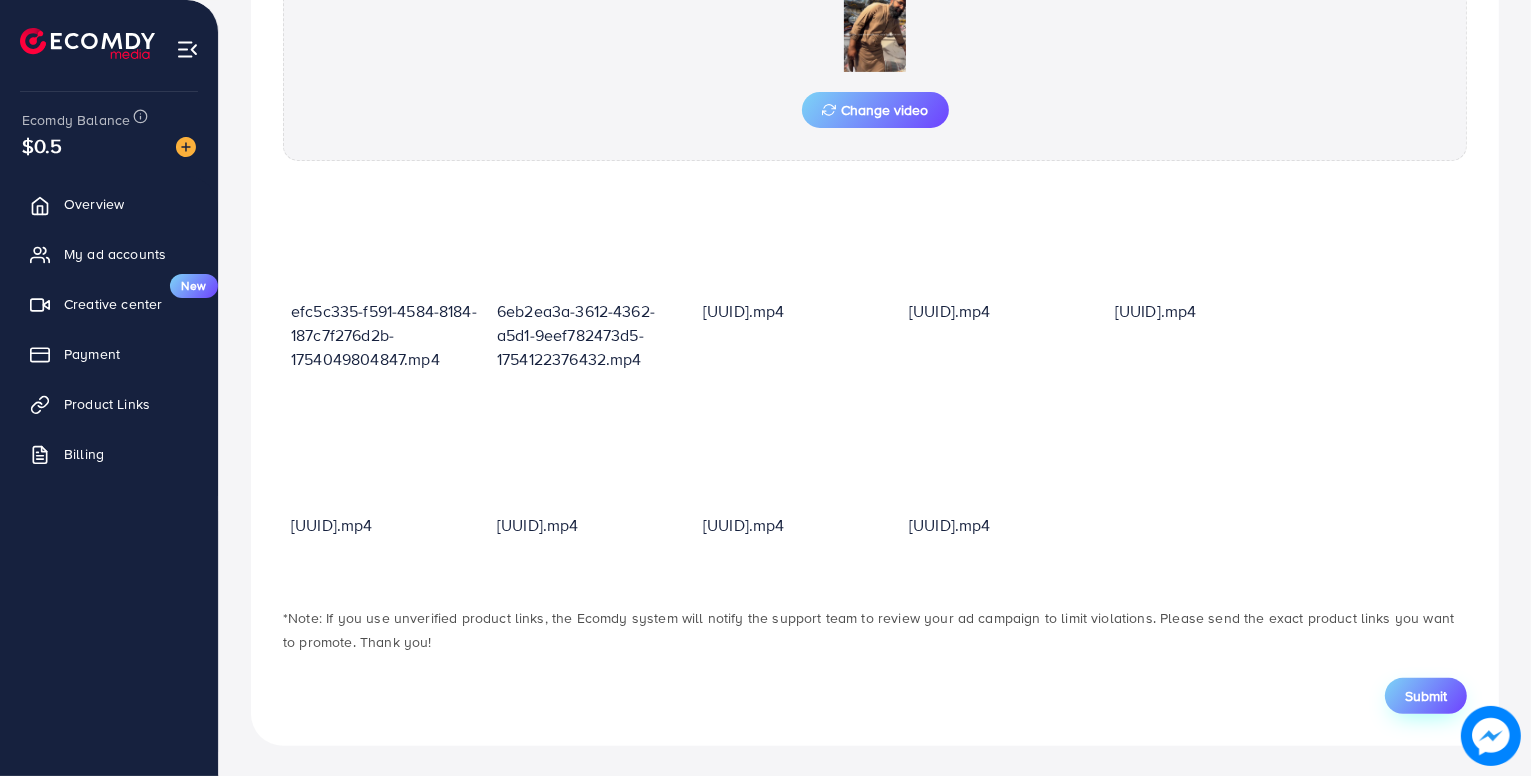 click on "Submit" at bounding box center [1426, 696] 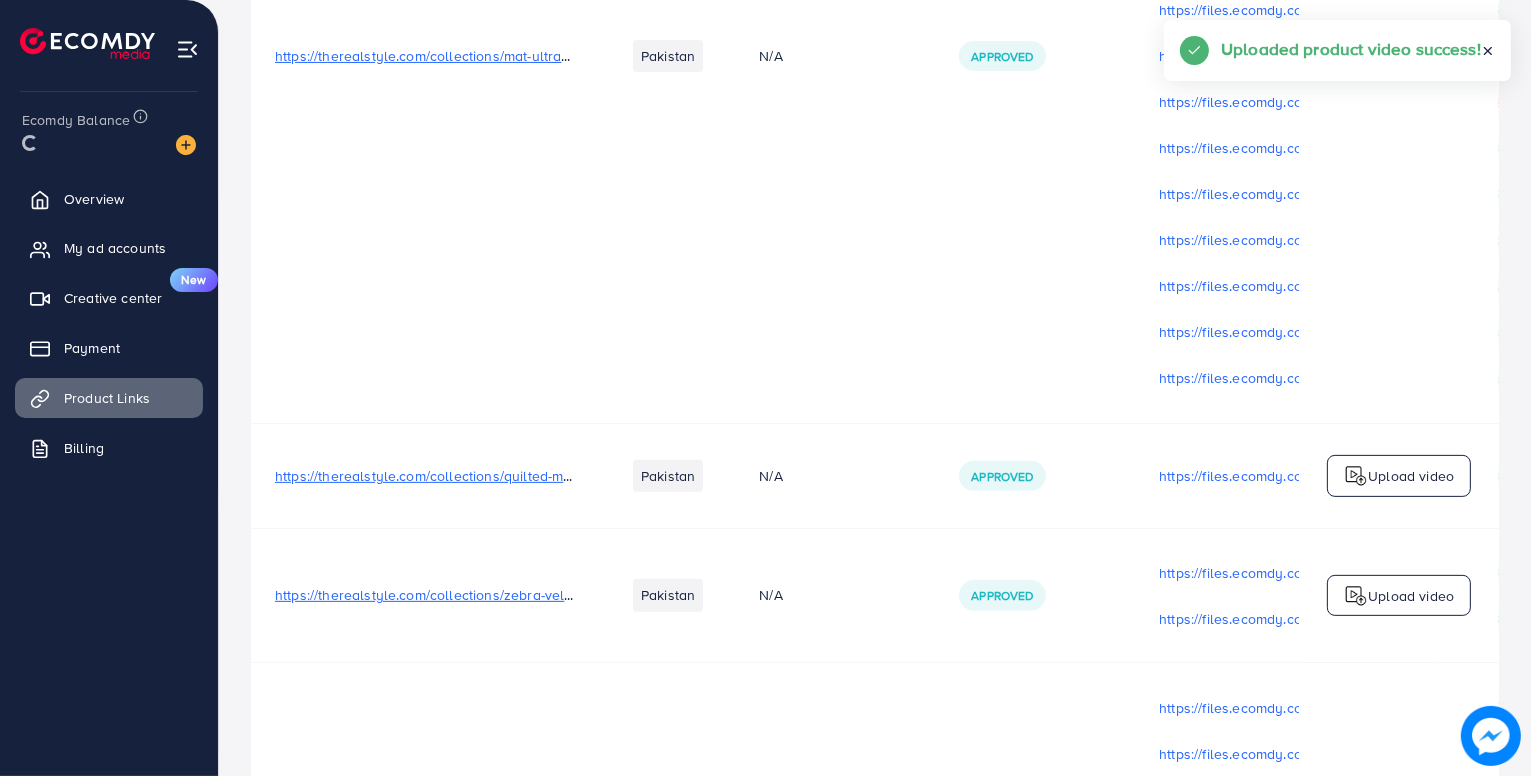 scroll, scrollTop: 0, scrollLeft: 0, axis: both 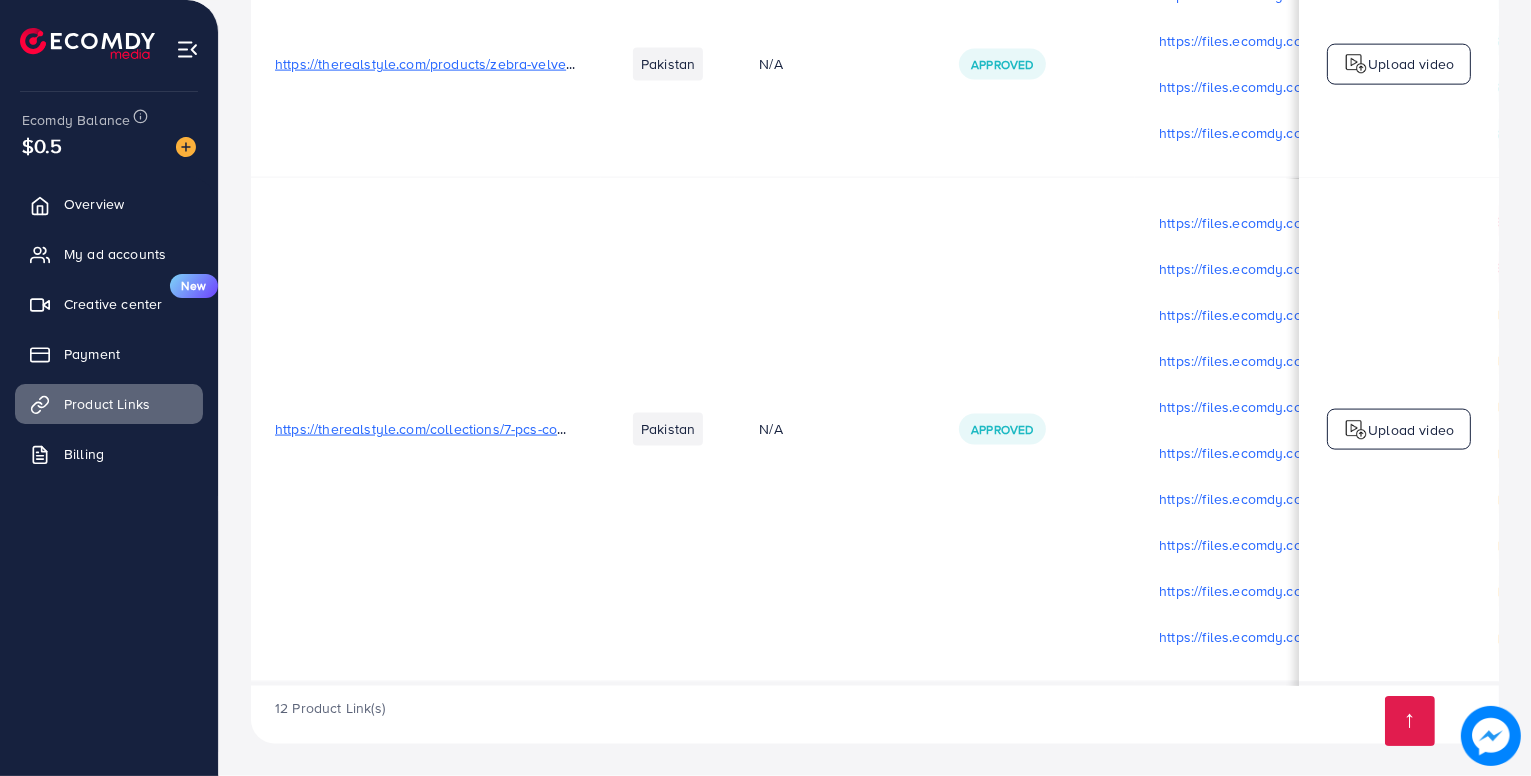 click on "Upload video" at bounding box center [1399, 430] 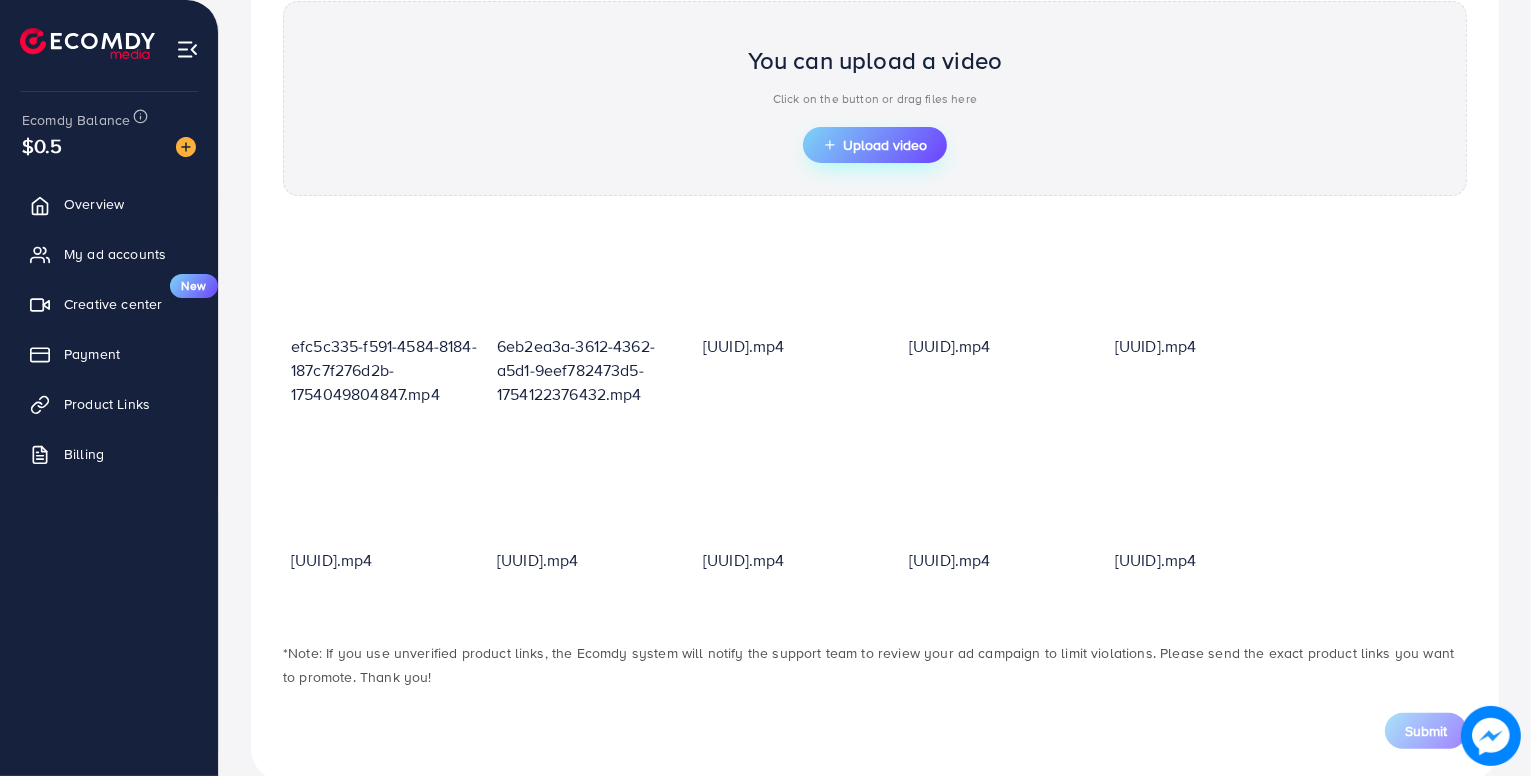 click on "Upload video" at bounding box center [875, 145] 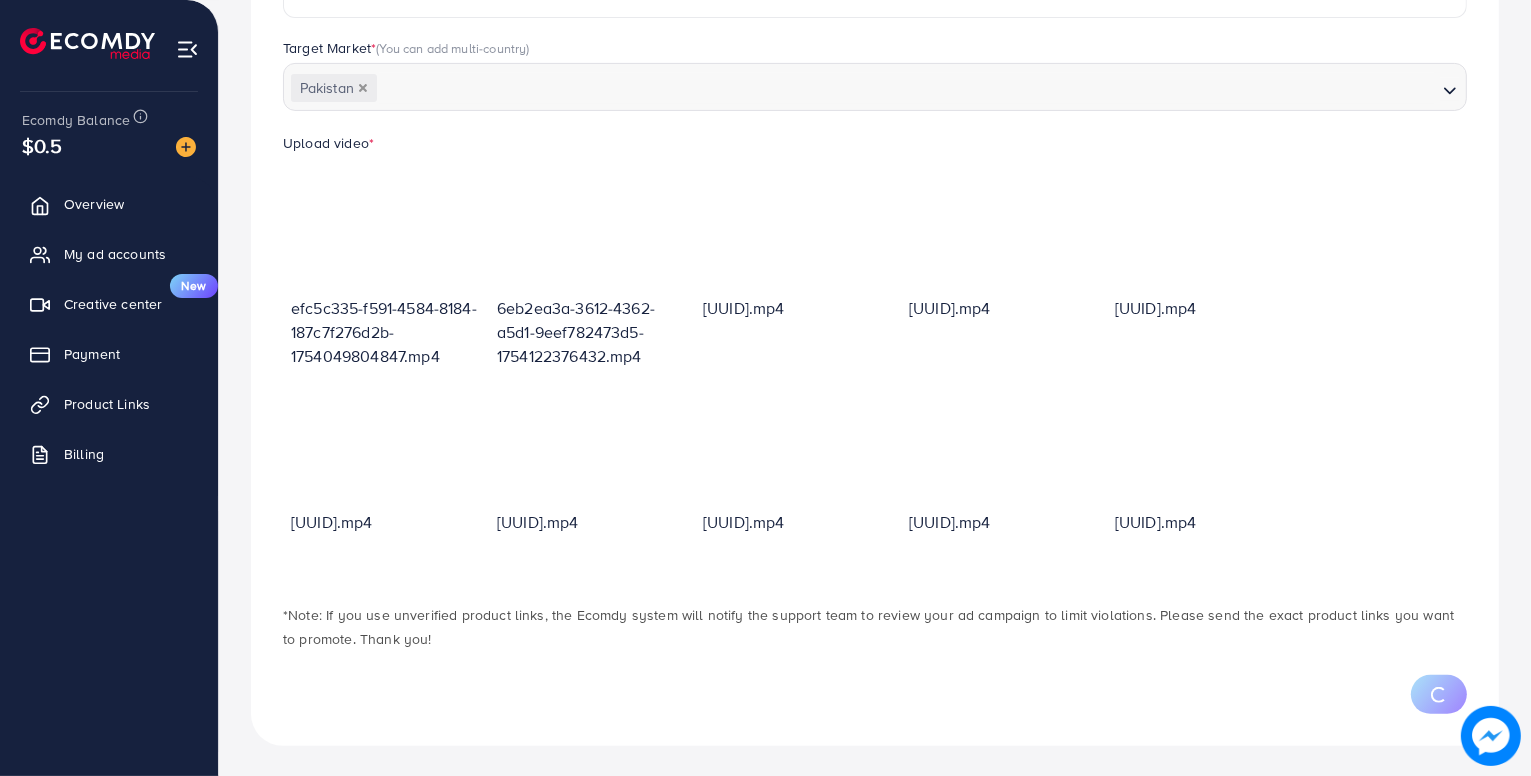 scroll, scrollTop: 633, scrollLeft: 0, axis: vertical 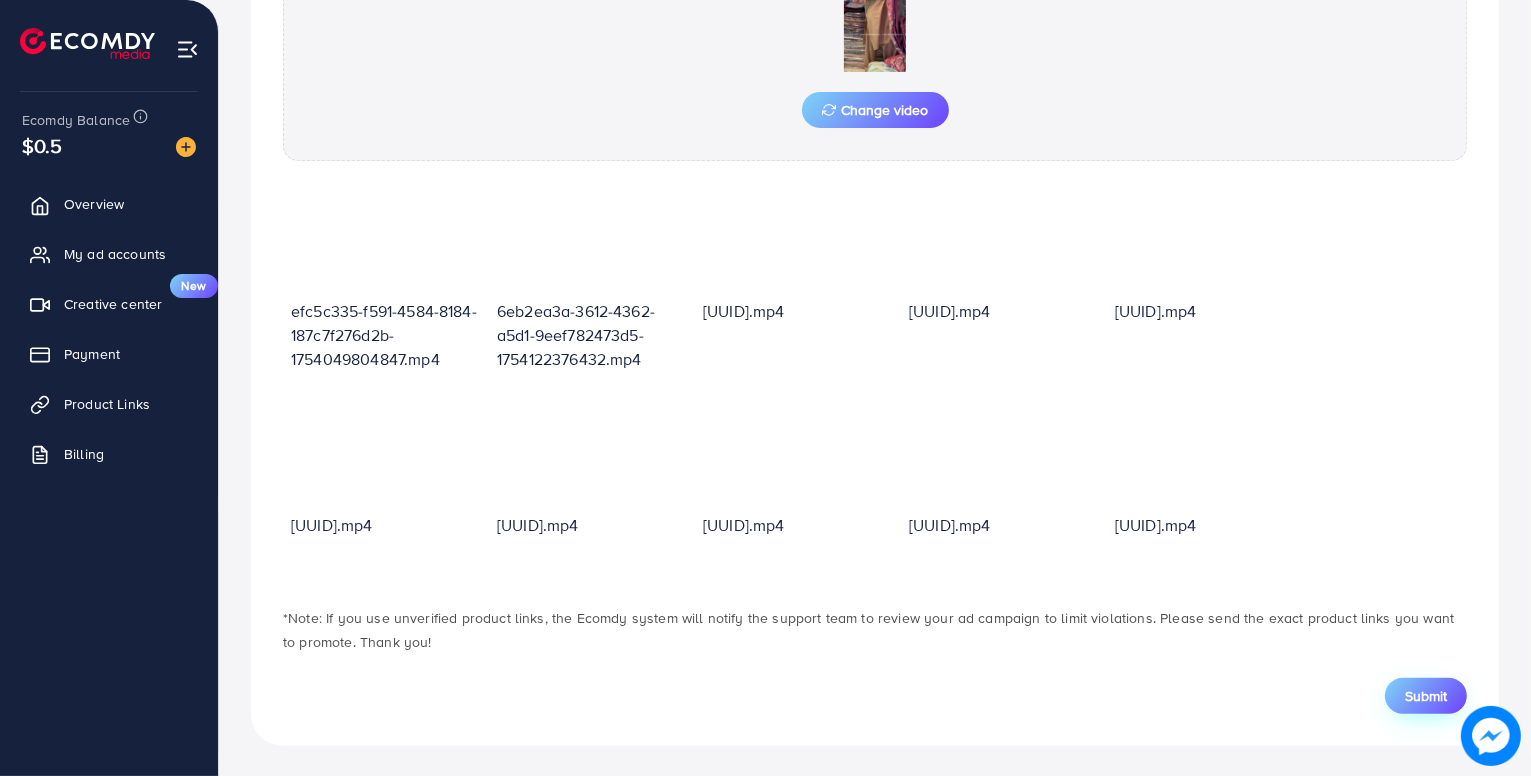 click on "Submit" at bounding box center (1426, 696) 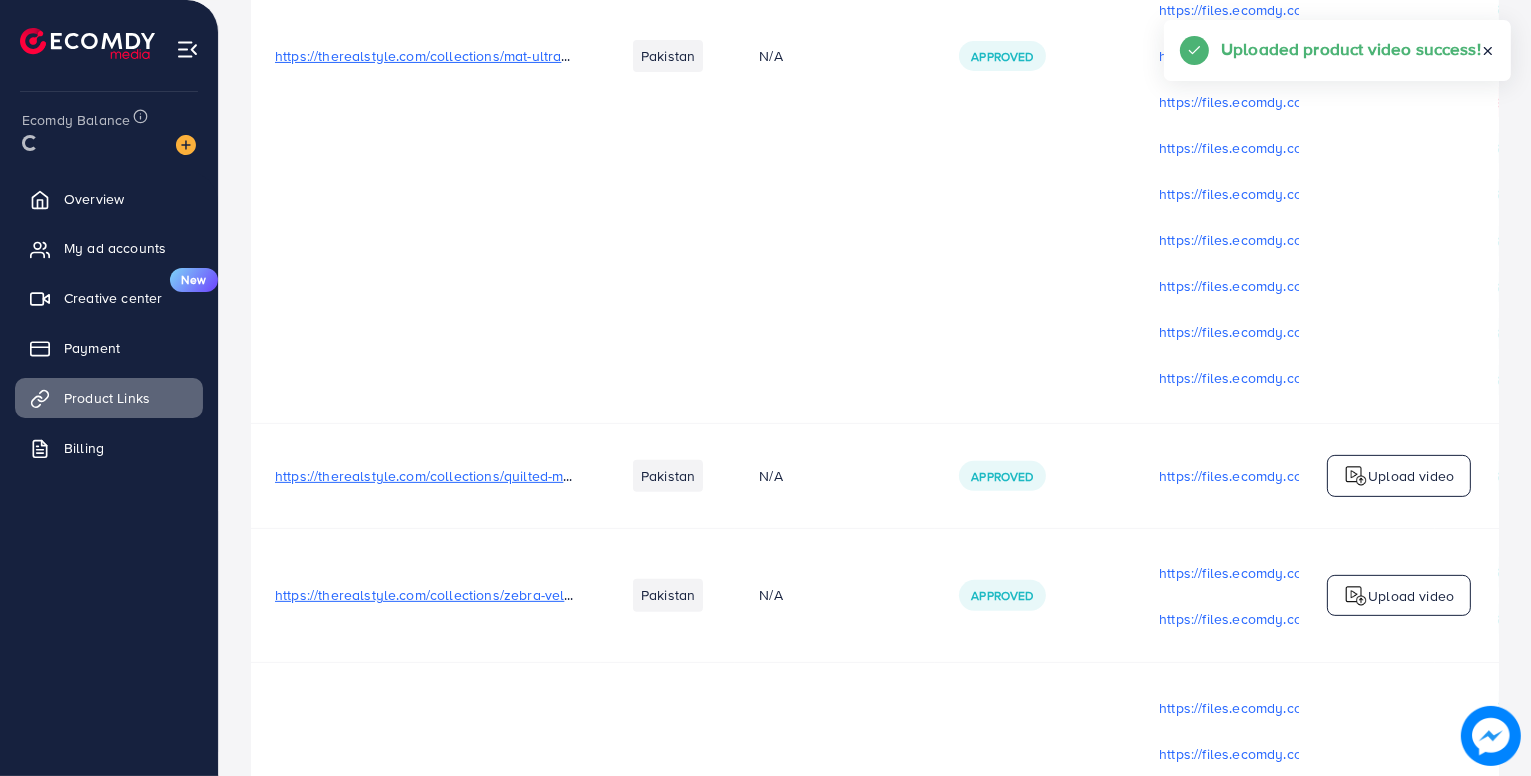 scroll, scrollTop: 0, scrollLeft: 0, axis: both 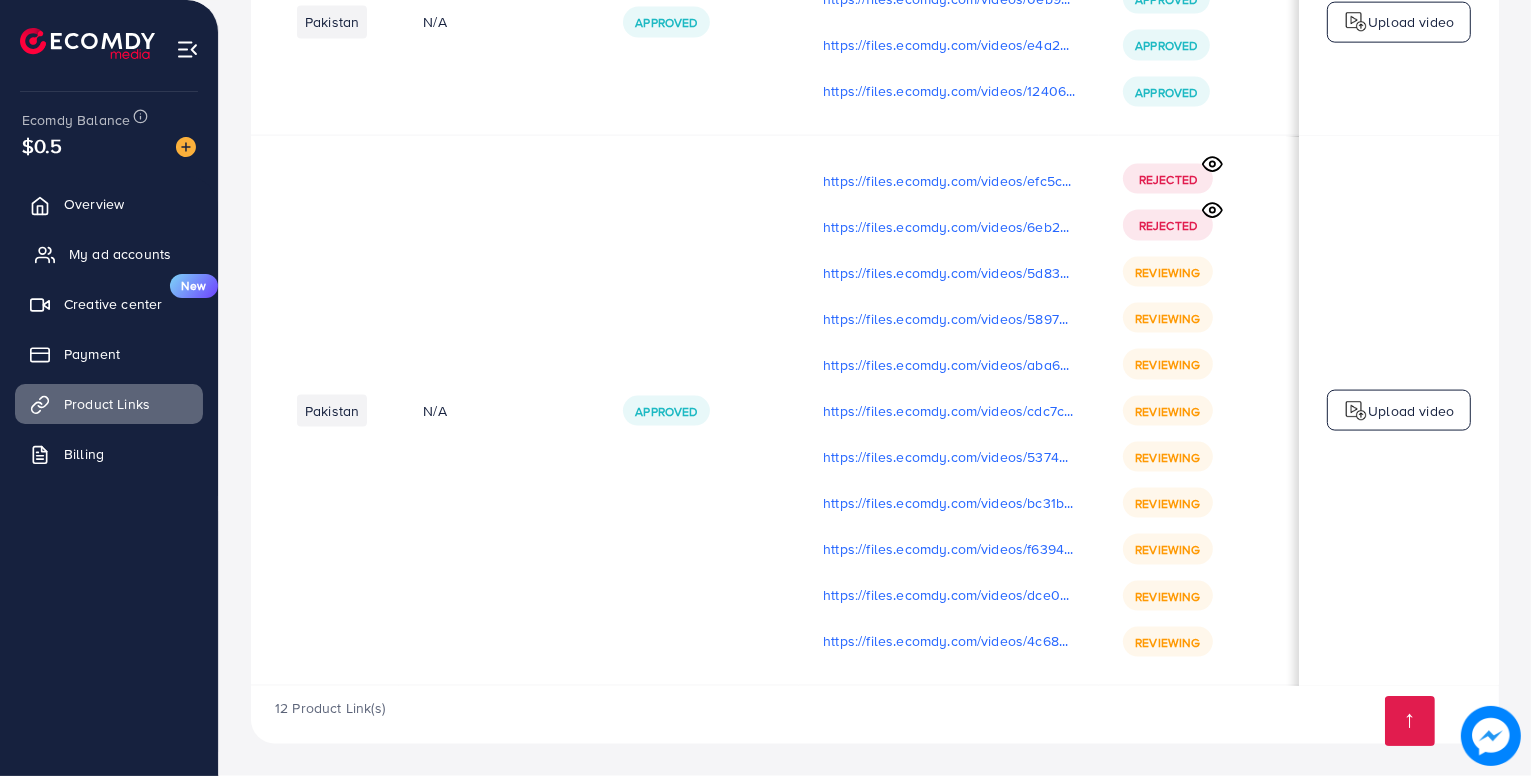click on "My ad accounts" at bounding box center (120, 254) 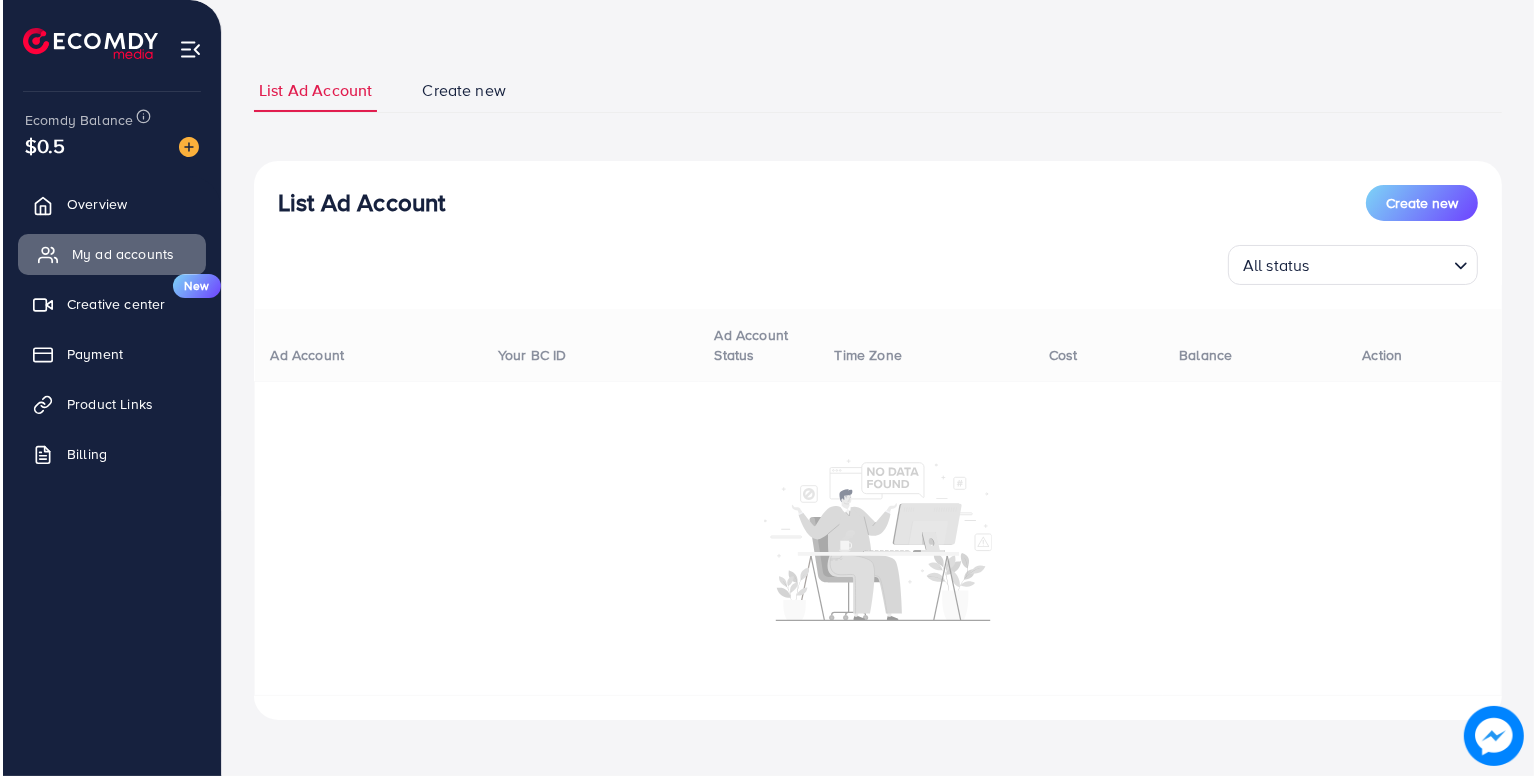 scroll, scrollTop: 0, scrollLeft: 0, axis: both 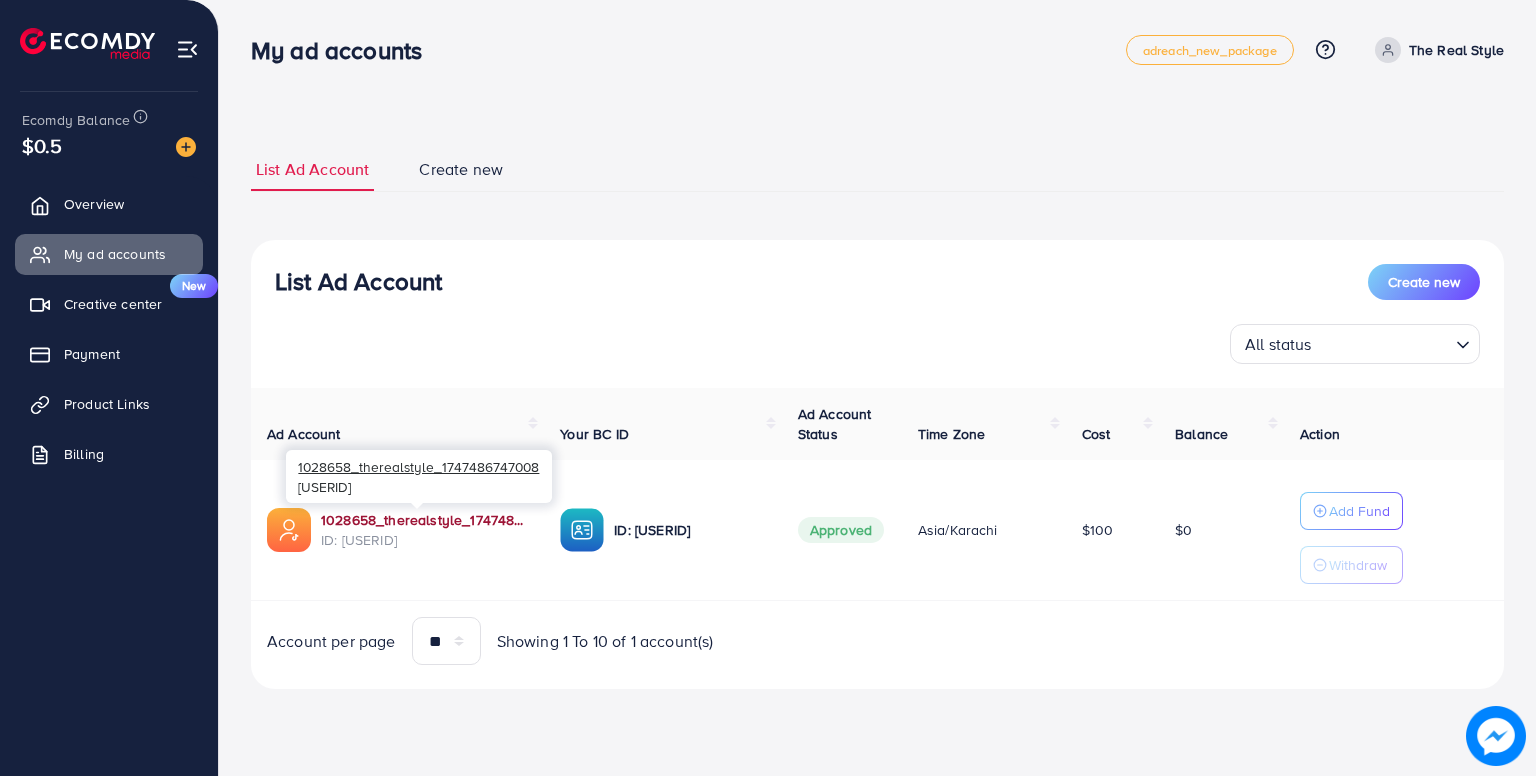 click on "1028658_therealstyle_1747486747008" at bounding box center [424, 520] 